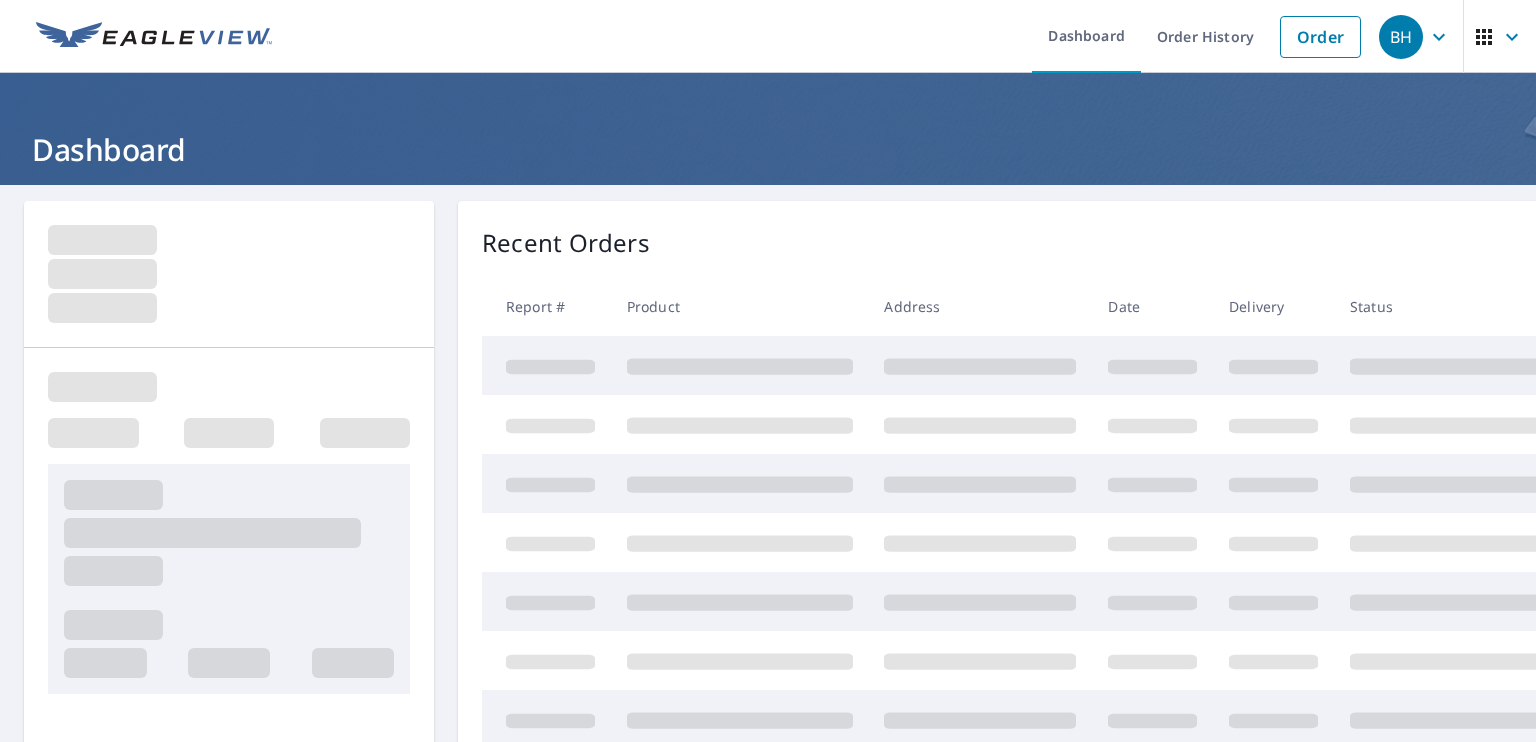 scroll, scrollTop: 0, scrollLeft: 0, axis: both 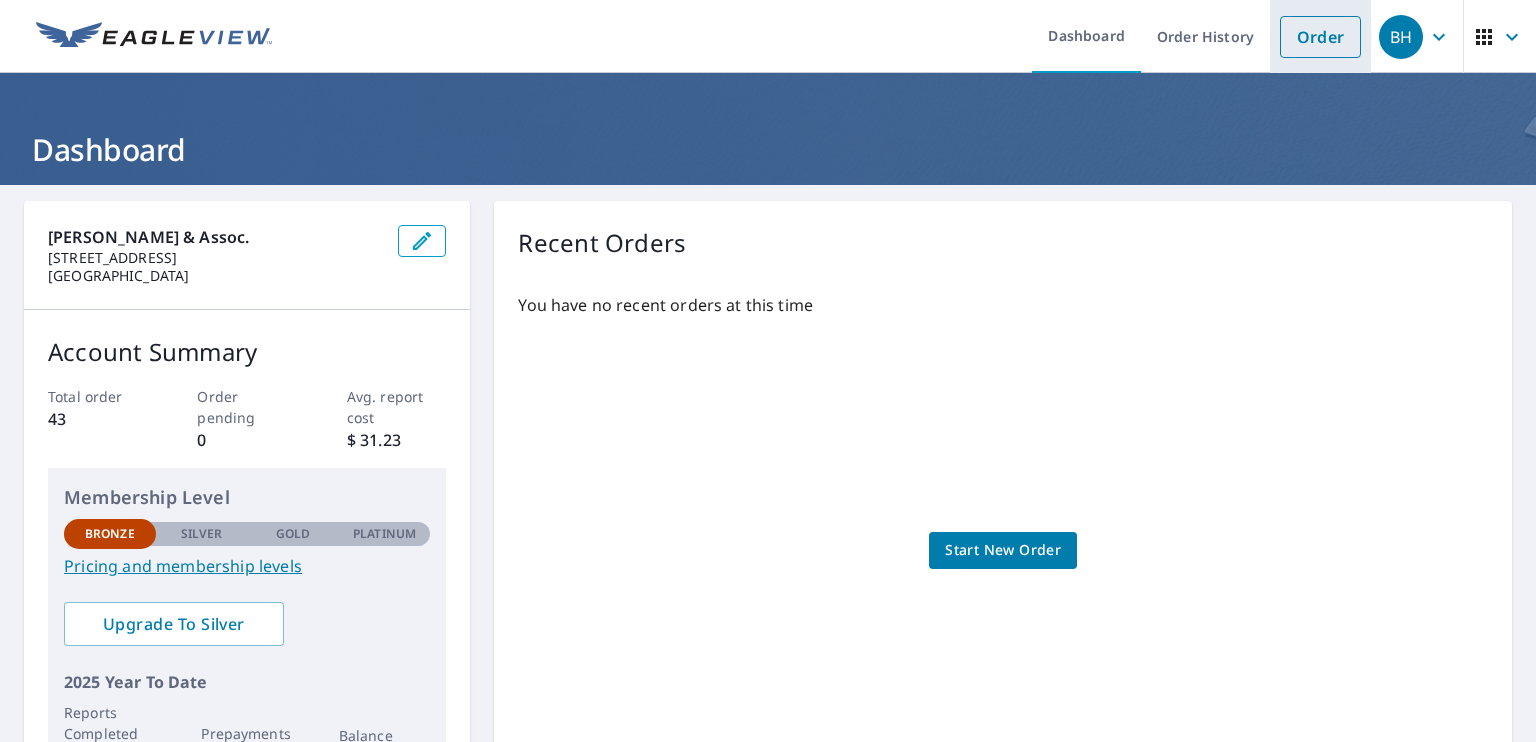 click on "Order" at bounding box center (1320, 37) 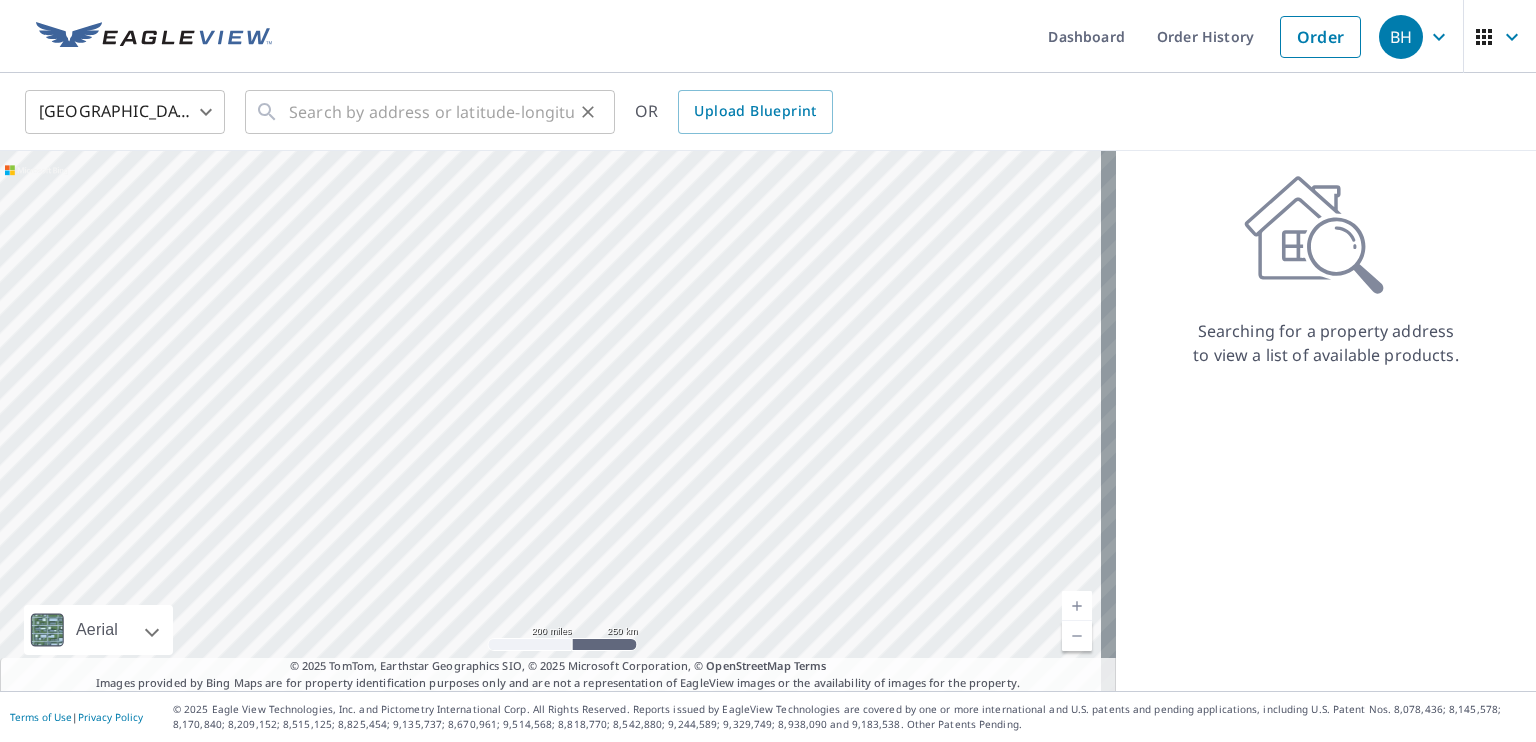 drag, startPoint x: 286, startPoint y: 107, endPoint x: 299, endPoint y: 107, distance: 13 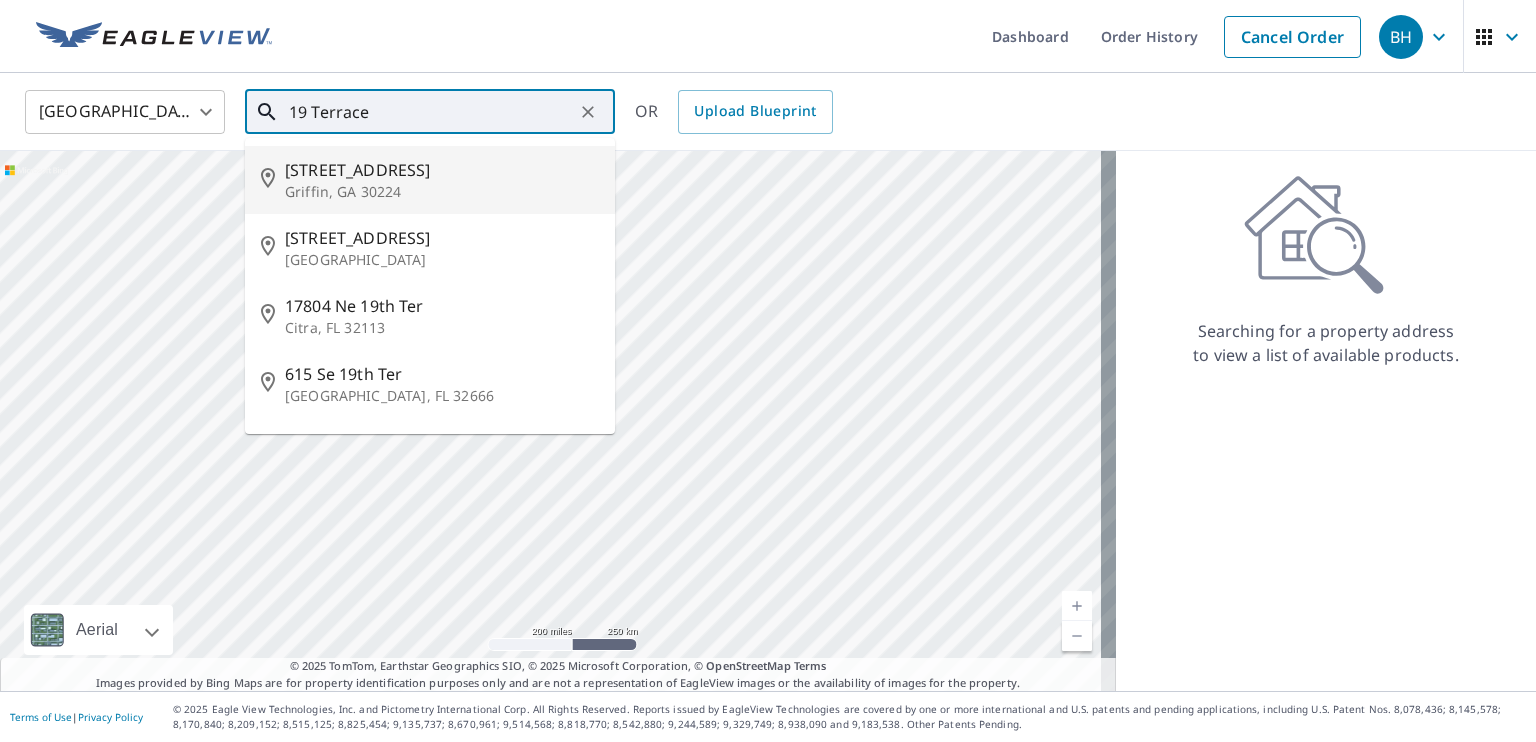 drag, startPoint x: 312, startPoint y: 111, endPoint x: 518, endPoint y: 111, distance: 206 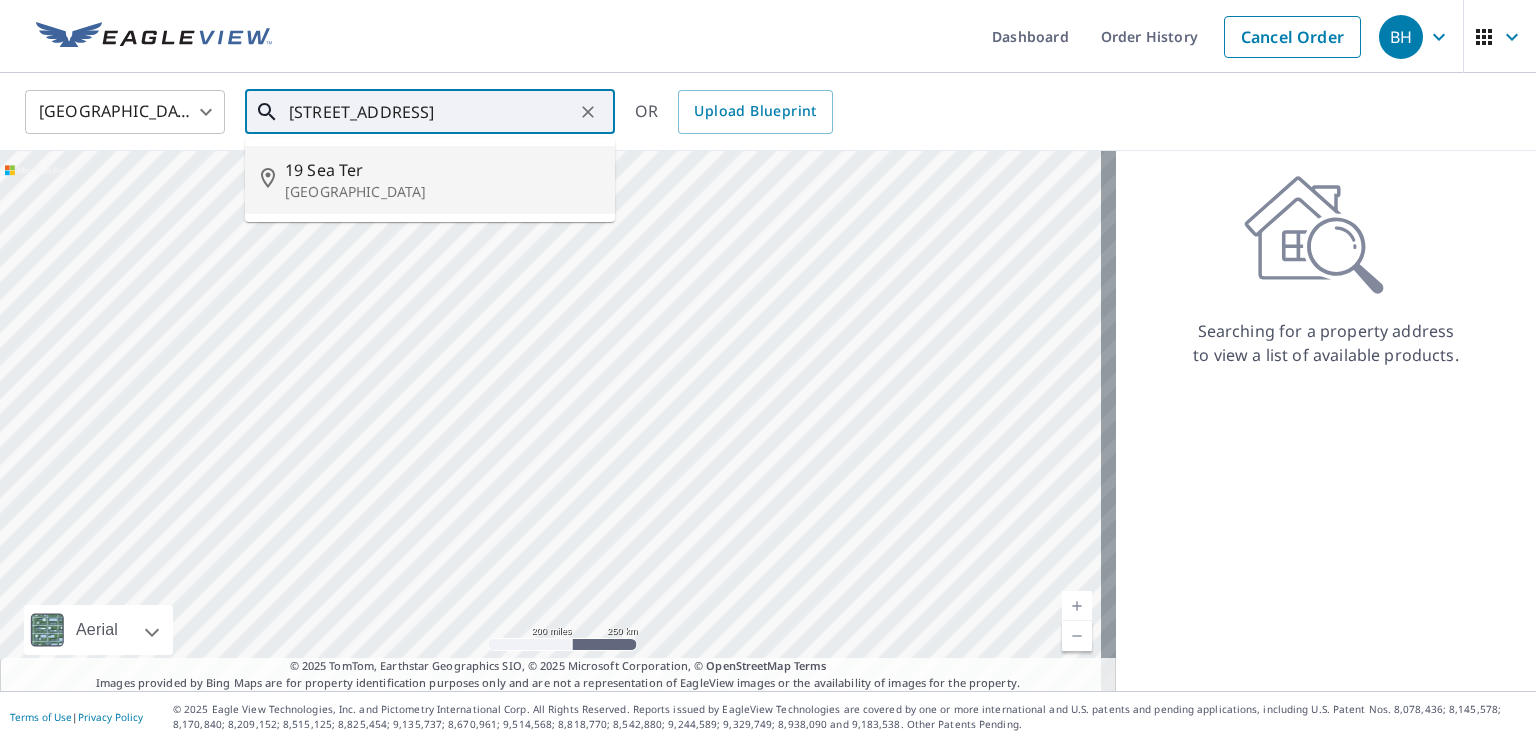 click on "[GEOGRAPHIC_DATA]" at bounding box center [442, 192] 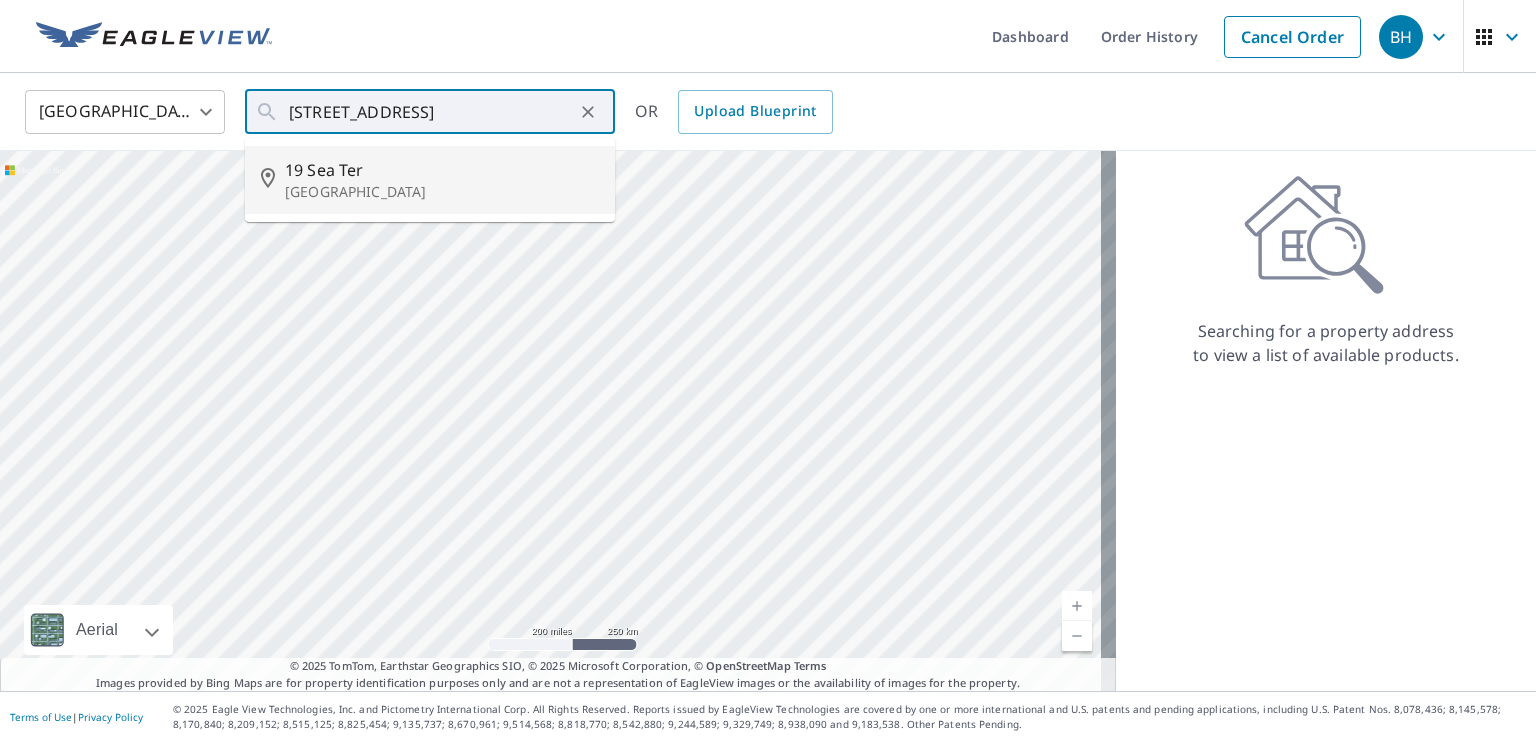 type on "[STREET_ADDRESS]" 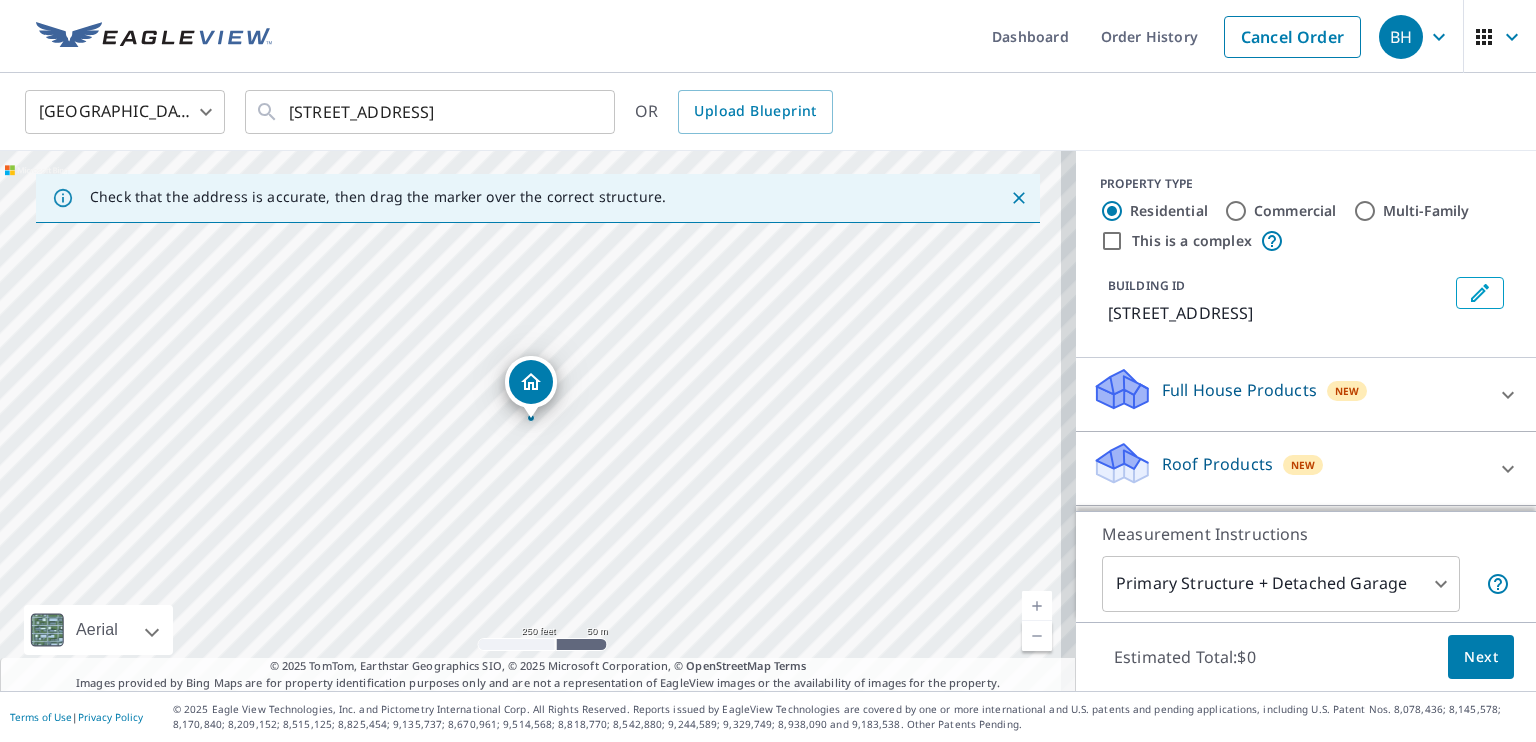 scroll, scrollTop: 141, scrollLeft: 0, axis: vertical 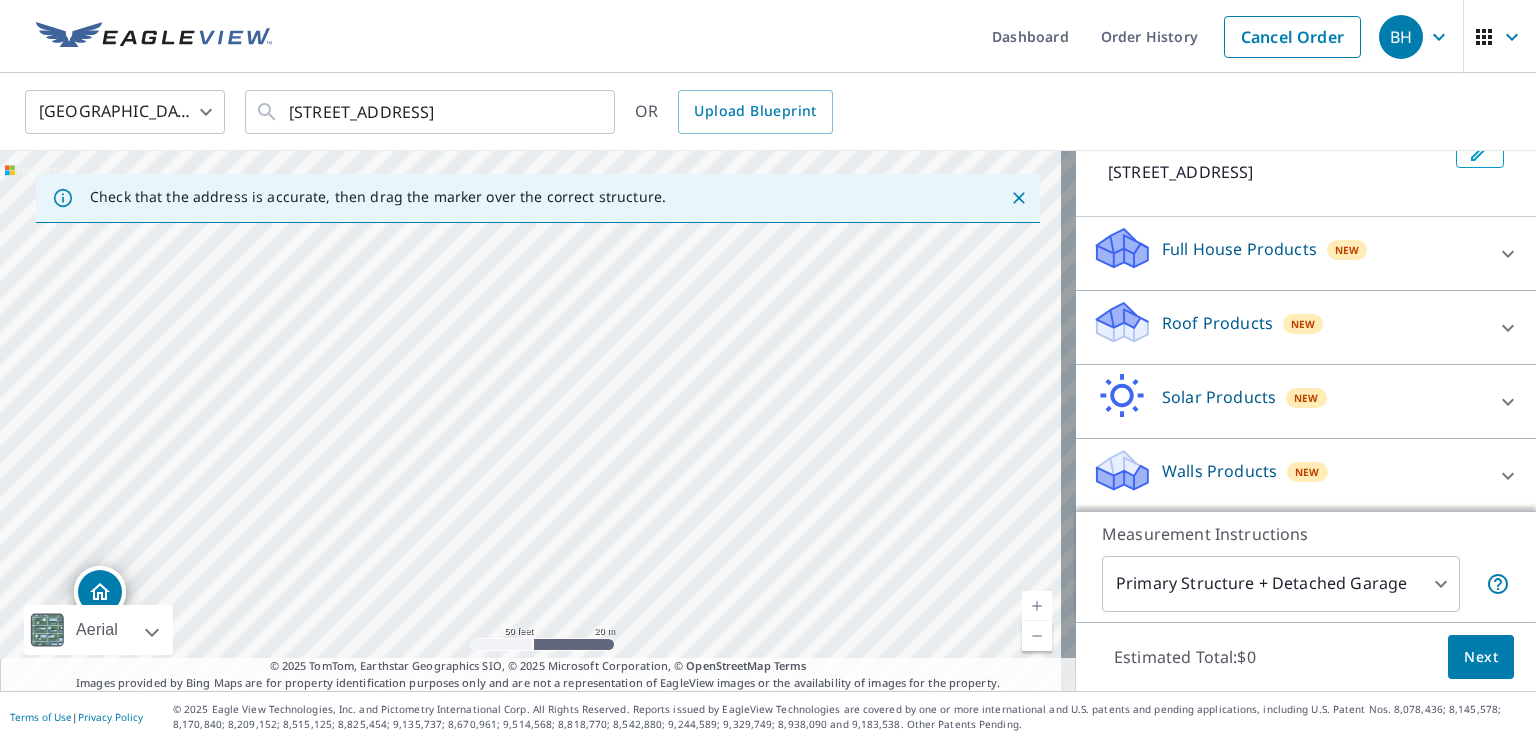 drag, startPoint x: 561, startPoint y: 393, endPoint x: 845, endPoint y: 296, distance: 300.1083 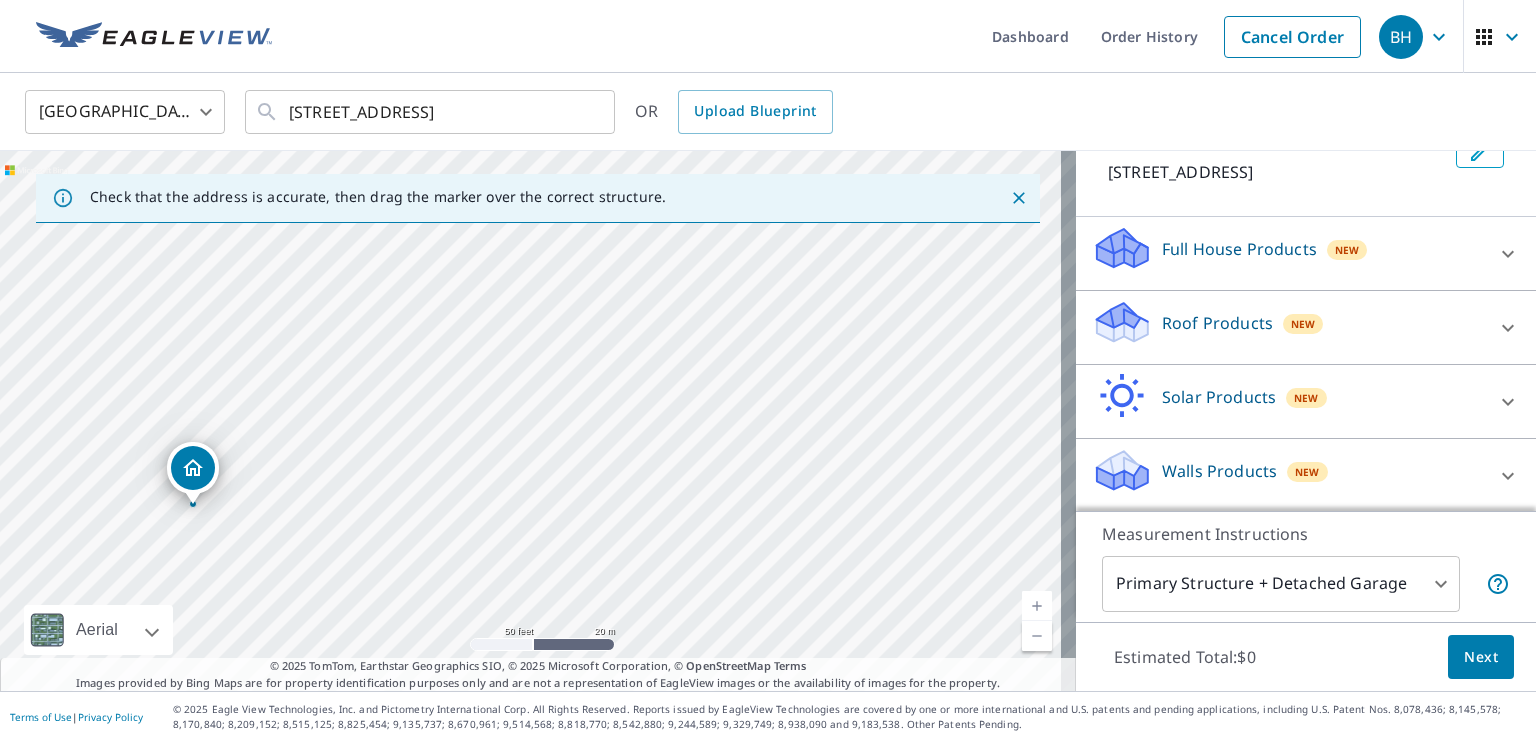 drag, startPoint x: 560, startPoint y: 448, endPoint x: 643, endPoint y: 347, distance: 130.72873 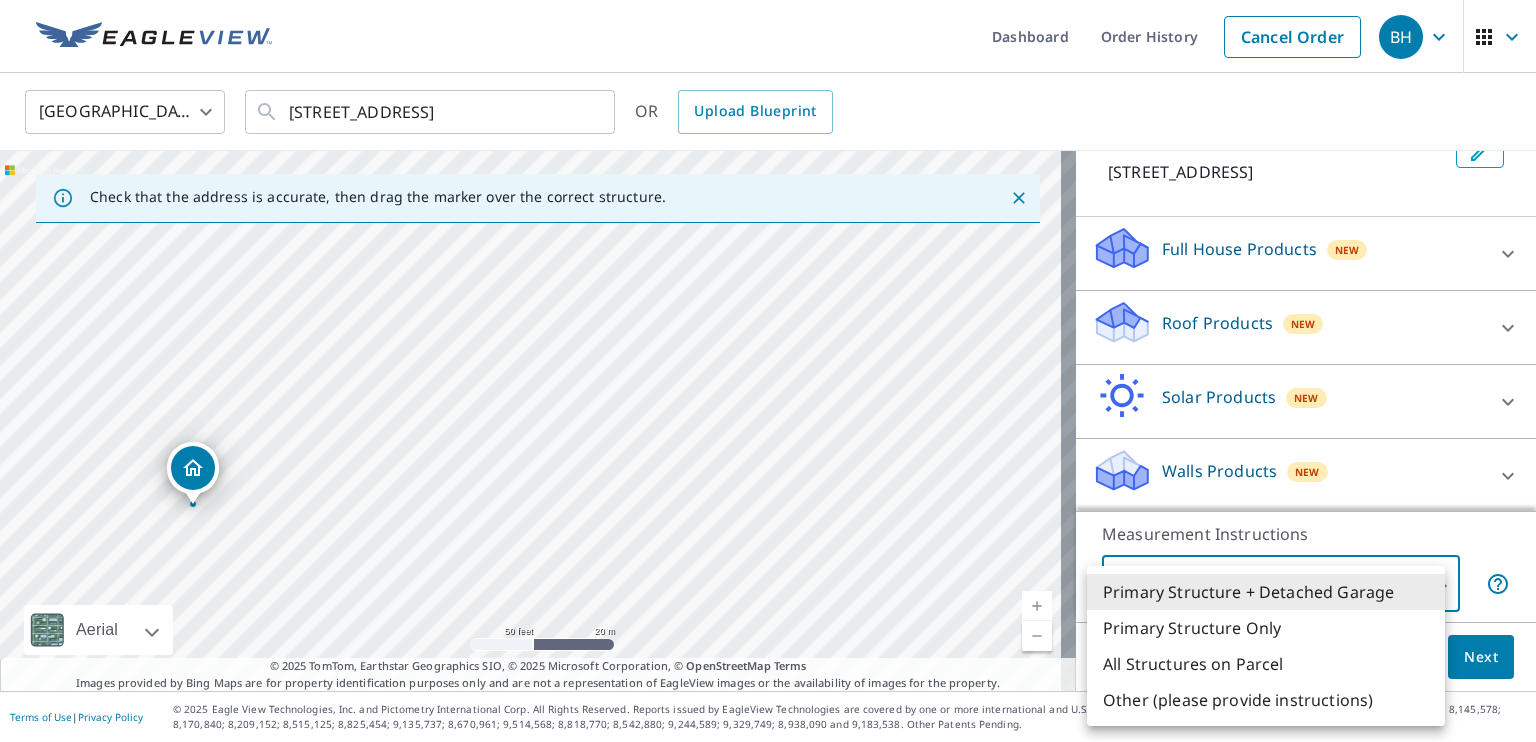 click on "BH BH
Dashboard Order History Cancel Order BH [GEOGRAPHIC_DATA] [GEOGRAPHIC_DATA] ​ [STREET_ADDRESS] ​ OR Upload Blueprint Check that the address is accurate, then drag the marker over the correct structure. [STREET_ADDRESS] A standard road map Aerial A detailed look from above Labels Labels 50 feet 20 m © 2025 TomTom, © Vexcel Imaging, © 2025 Microsoft Corporation,  © OpenStreetMap Terms © 2025 TomTom, Earthstar Geographics SIO, © 2025 Microsoft Corporation, ©   OpenStreetMap   Terms Images provided by Bing Maps are for property identification purposes only and are not a representation of EagleView images or the availability of images for the property. PROPERTY TYPE Residential Commercial Multi-Family This is a complex BUILDING ID [GEOGRAPHIC_DATA] Full House Products New Full House™ $105 Roof Products New Premium $32.75 - $87 QuickSquares™ $18 Gutter $13.75 Bid Perfect™ $18 Solar Products New Inform Essentials+ $63.25 Inform Advanced $79" at bounding box center [768, 371] 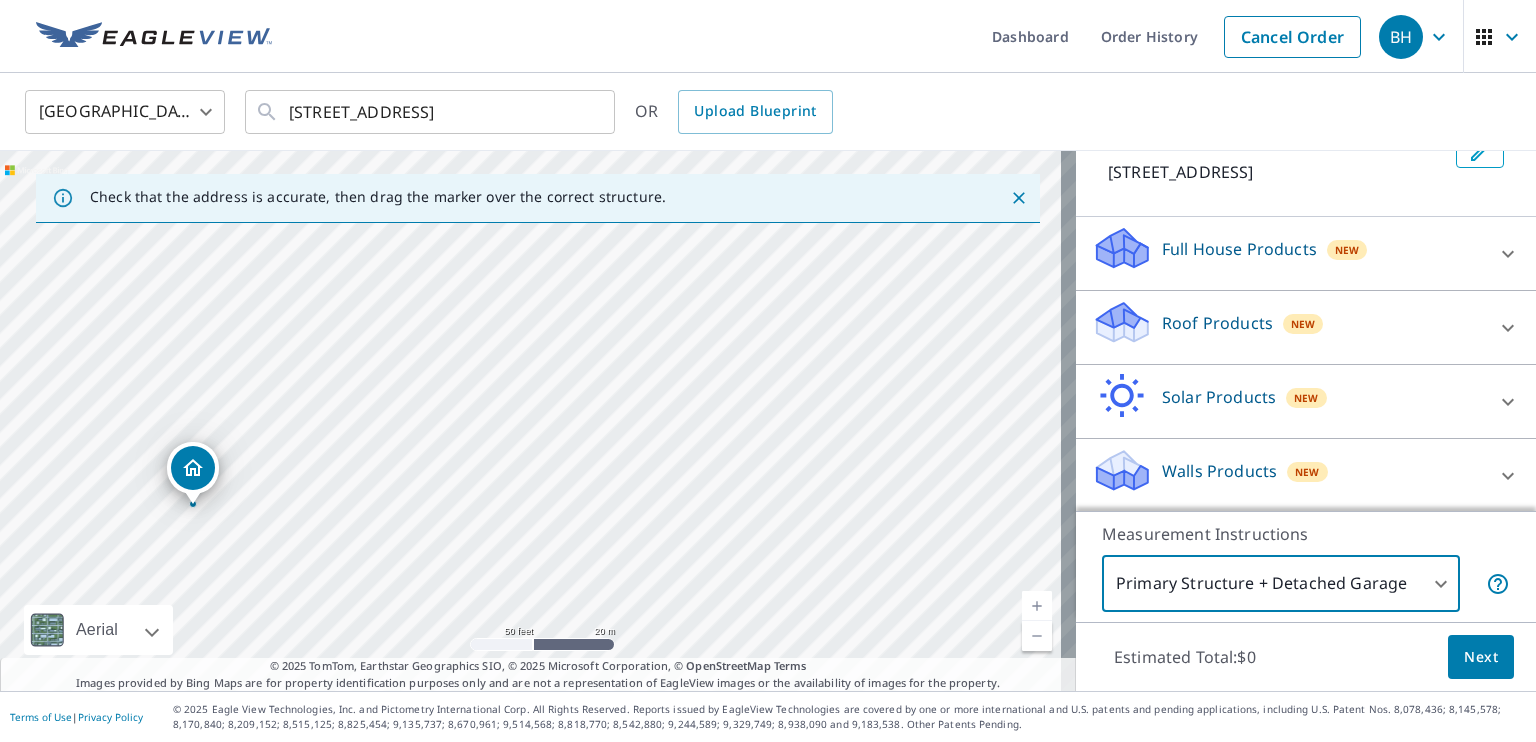 click on "Next" at bounding box center [1481, 657] 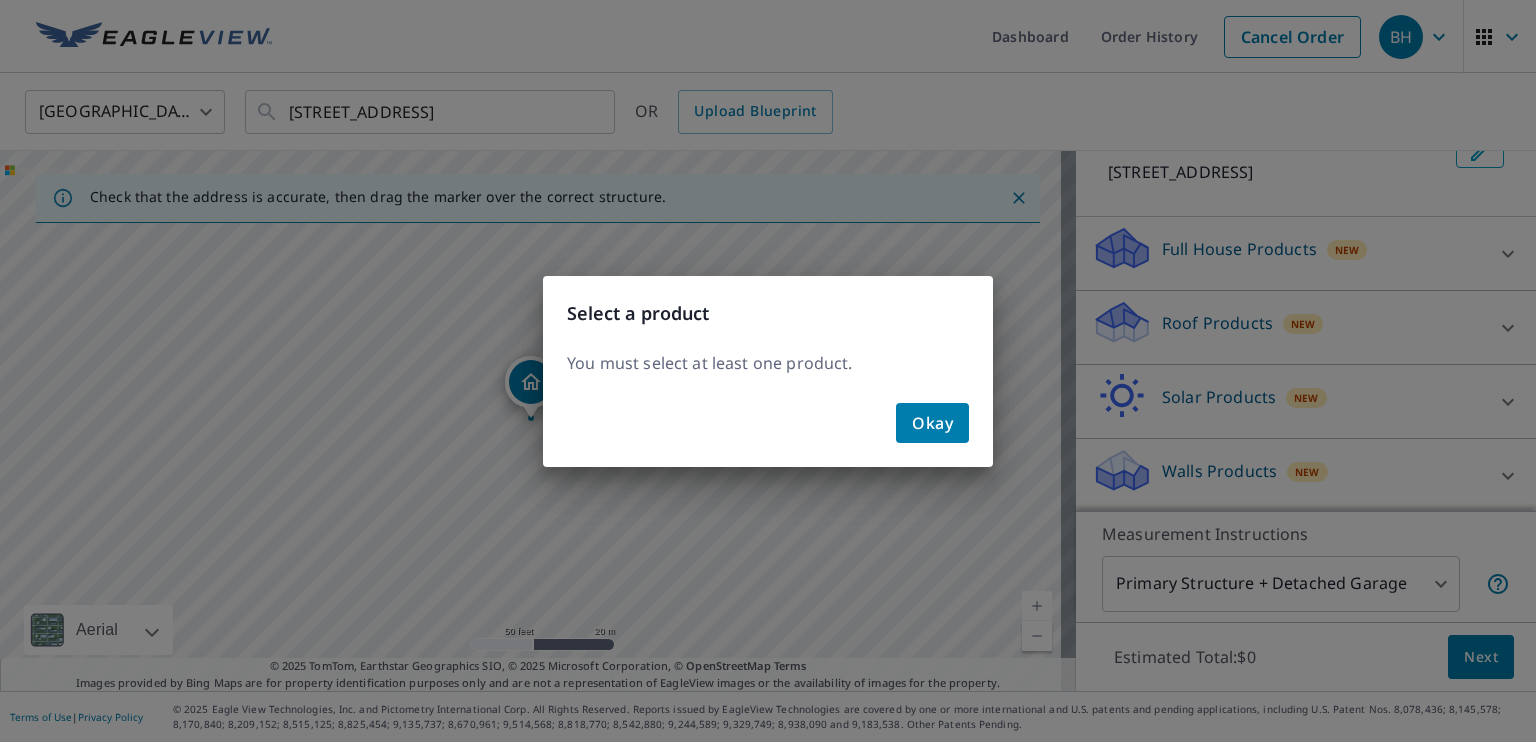 click on "Okay" at bounding box center [932, 423] 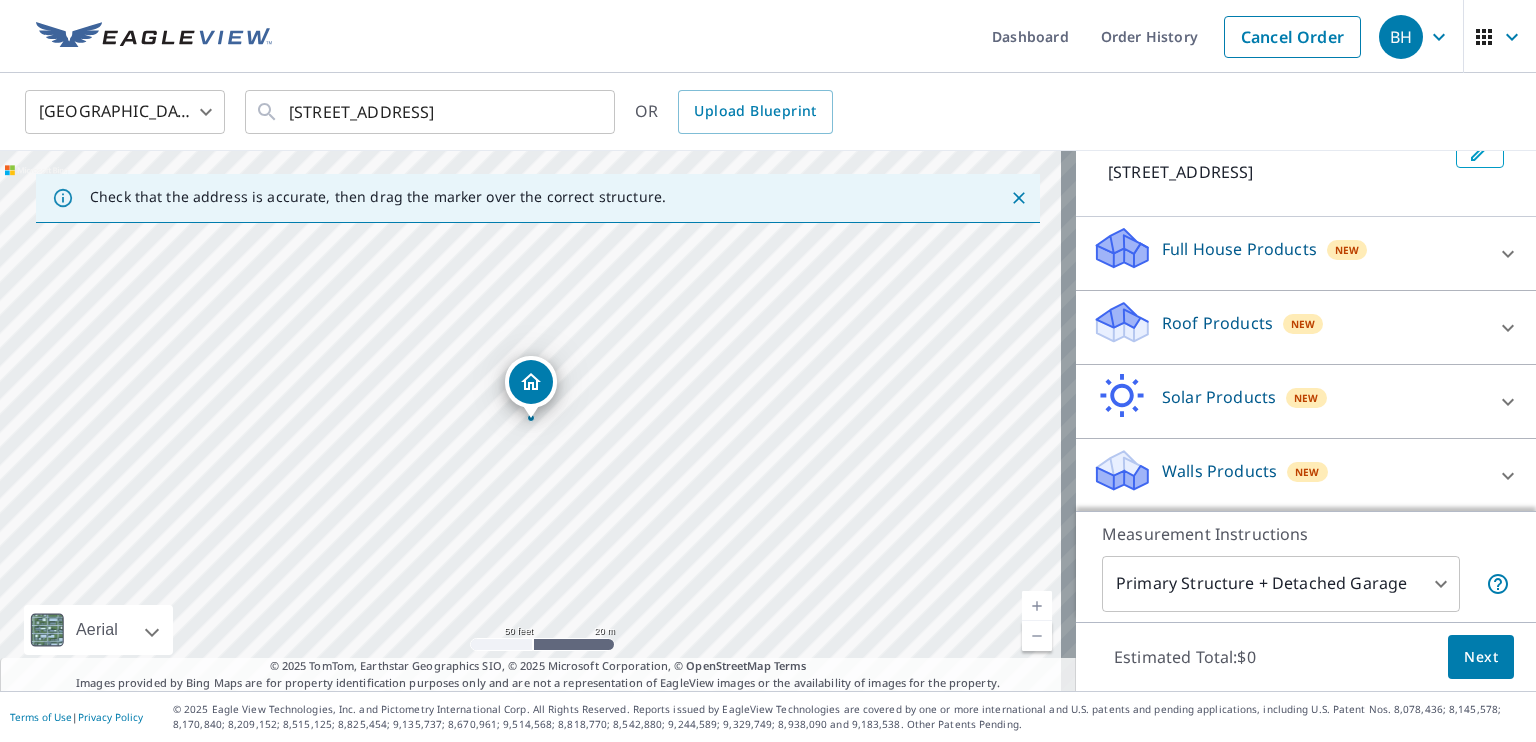 click on "Roof Products New" at bounding box center (1288, 327) 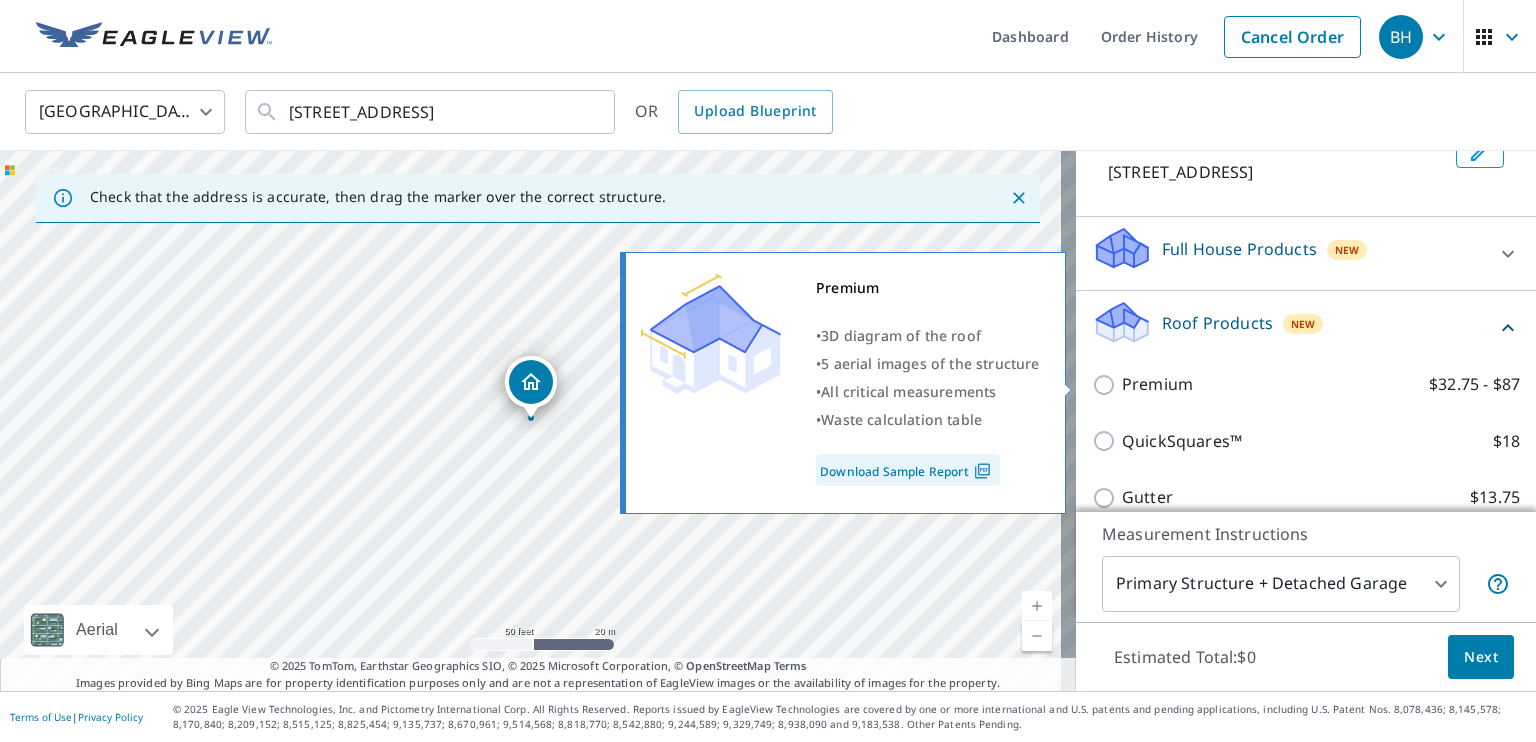click on "$32.75 - $87" at bounding box center [1474, 384] 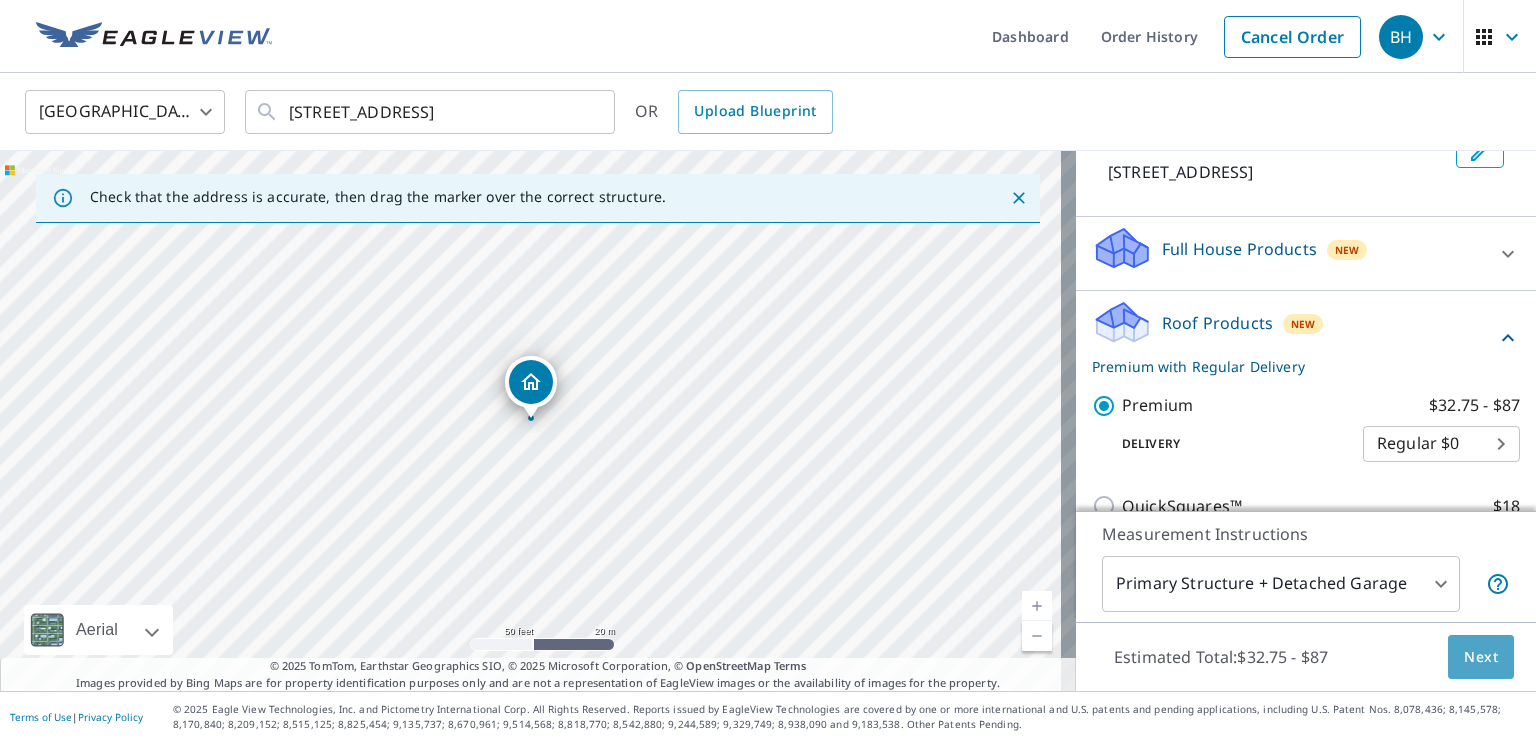 click on "Next" at bounding box center [1481, 657] 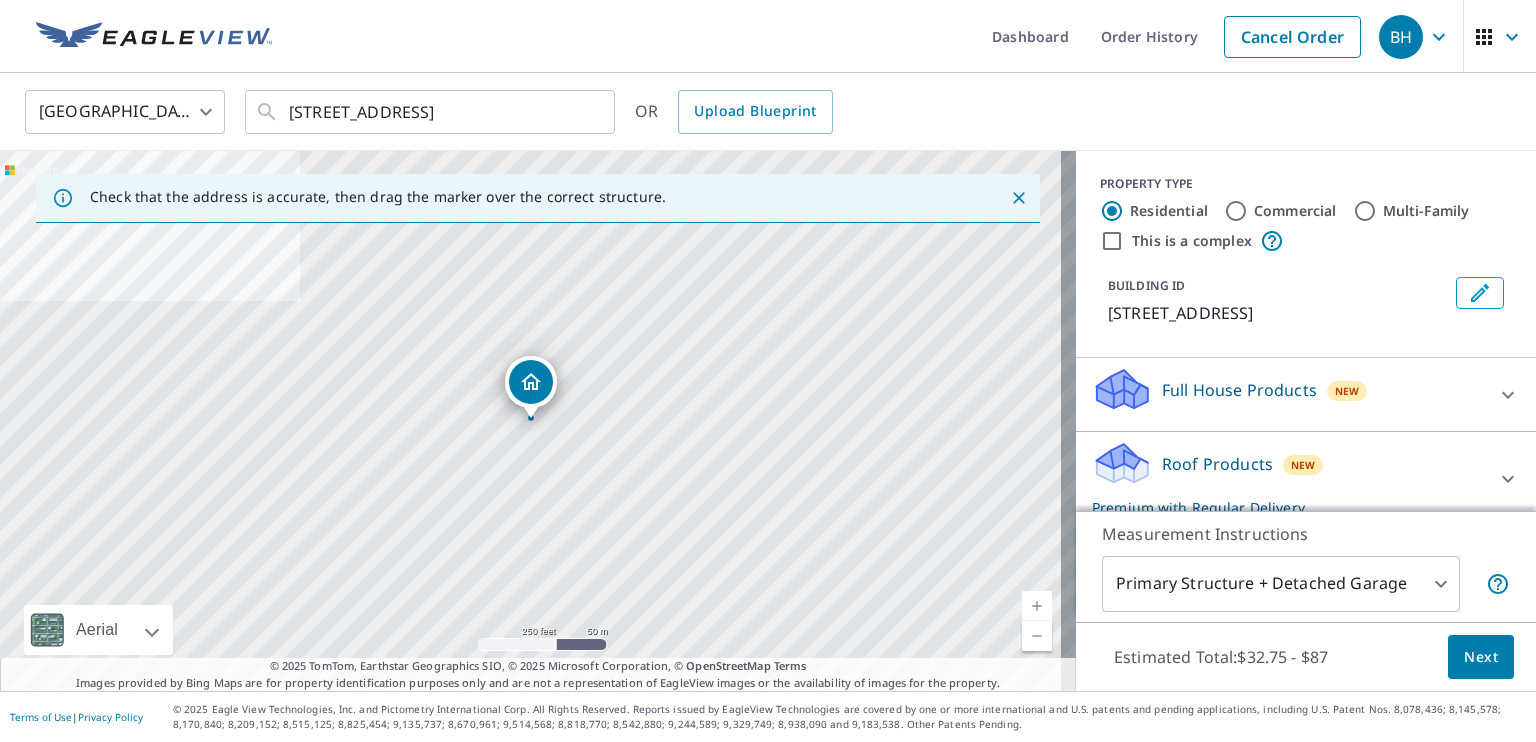 scroll, scrollTop: 162, scrollLeft: 0, axis: vertical 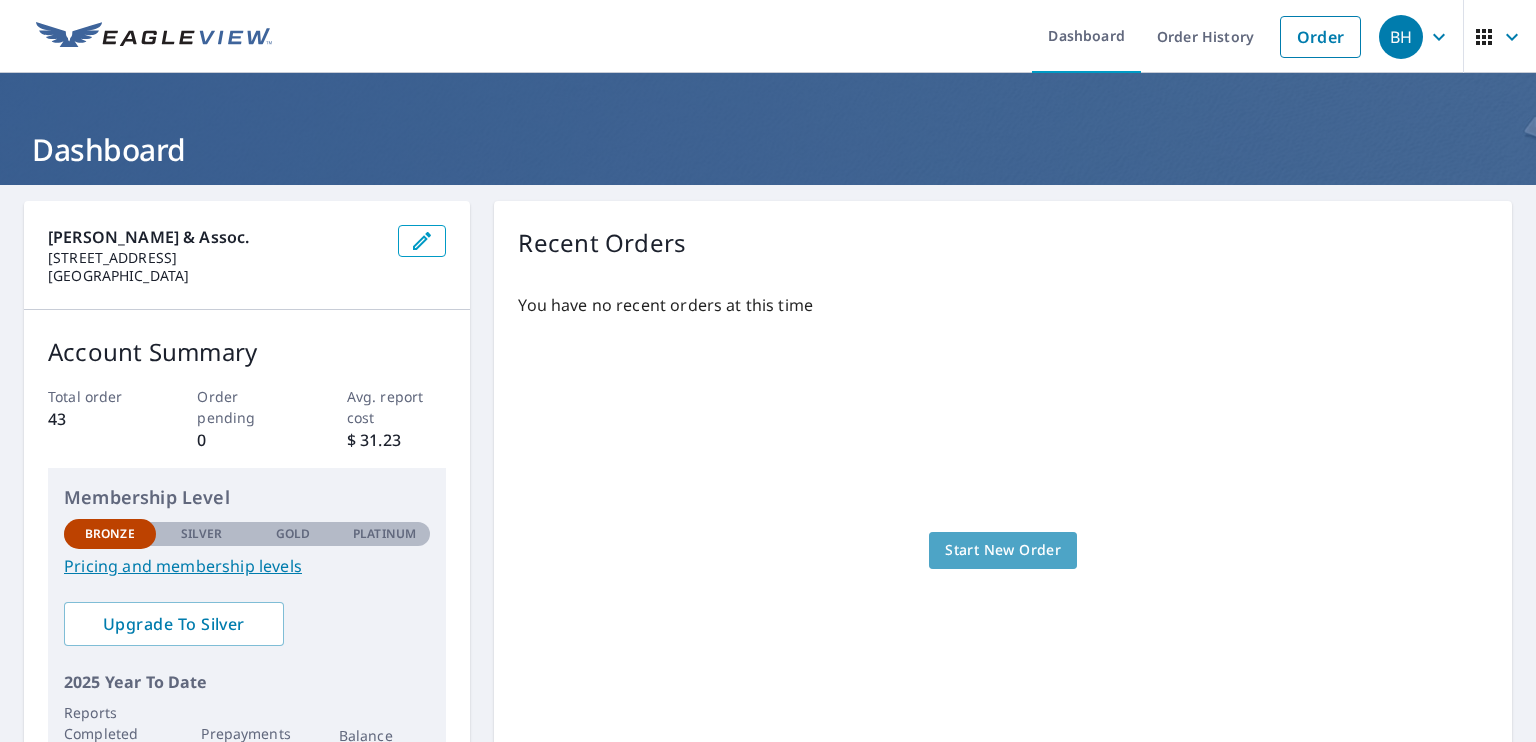 click on "Start New Order" at bounding box center (1003, 550) 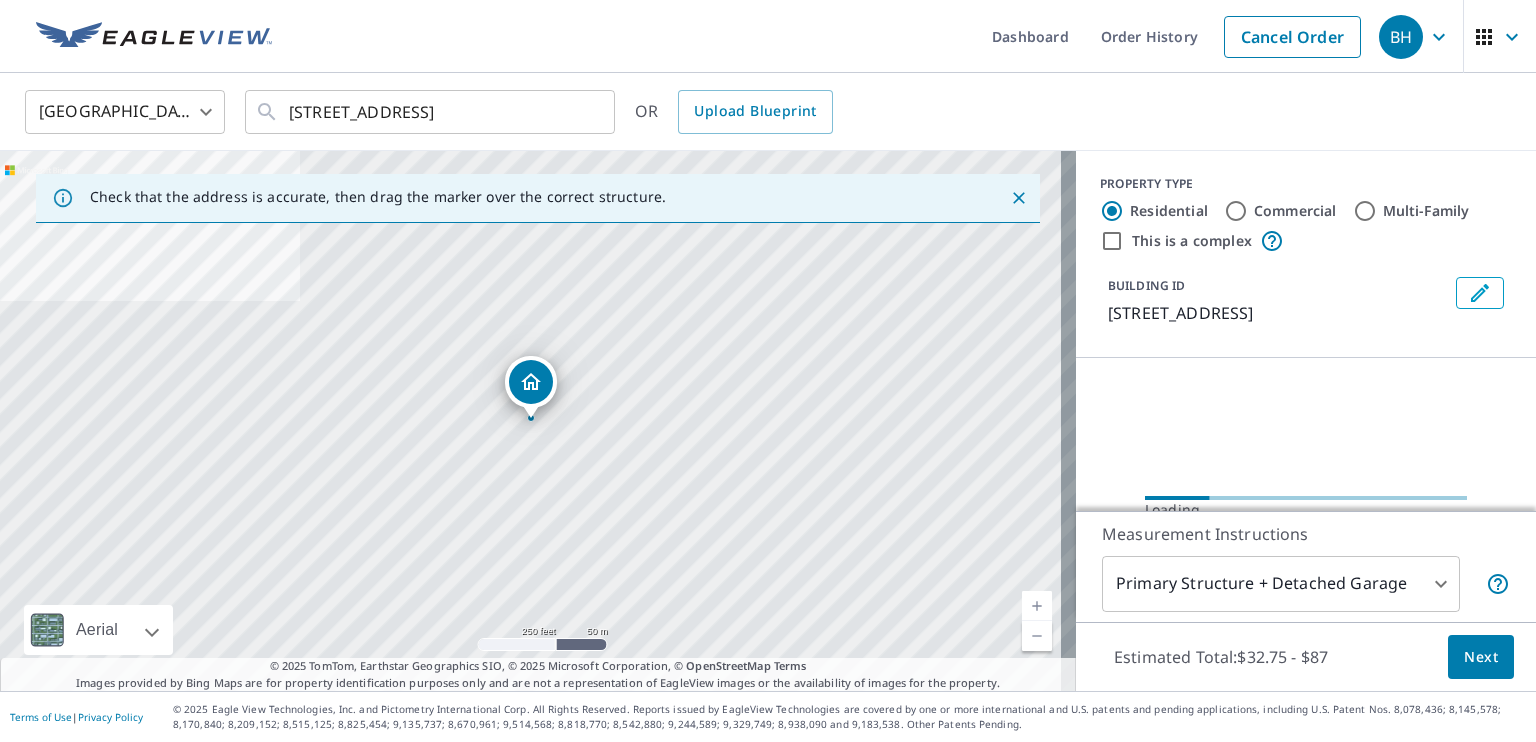 click on "[STREET_ADDRESS]" at bounding box center [1278, 313] 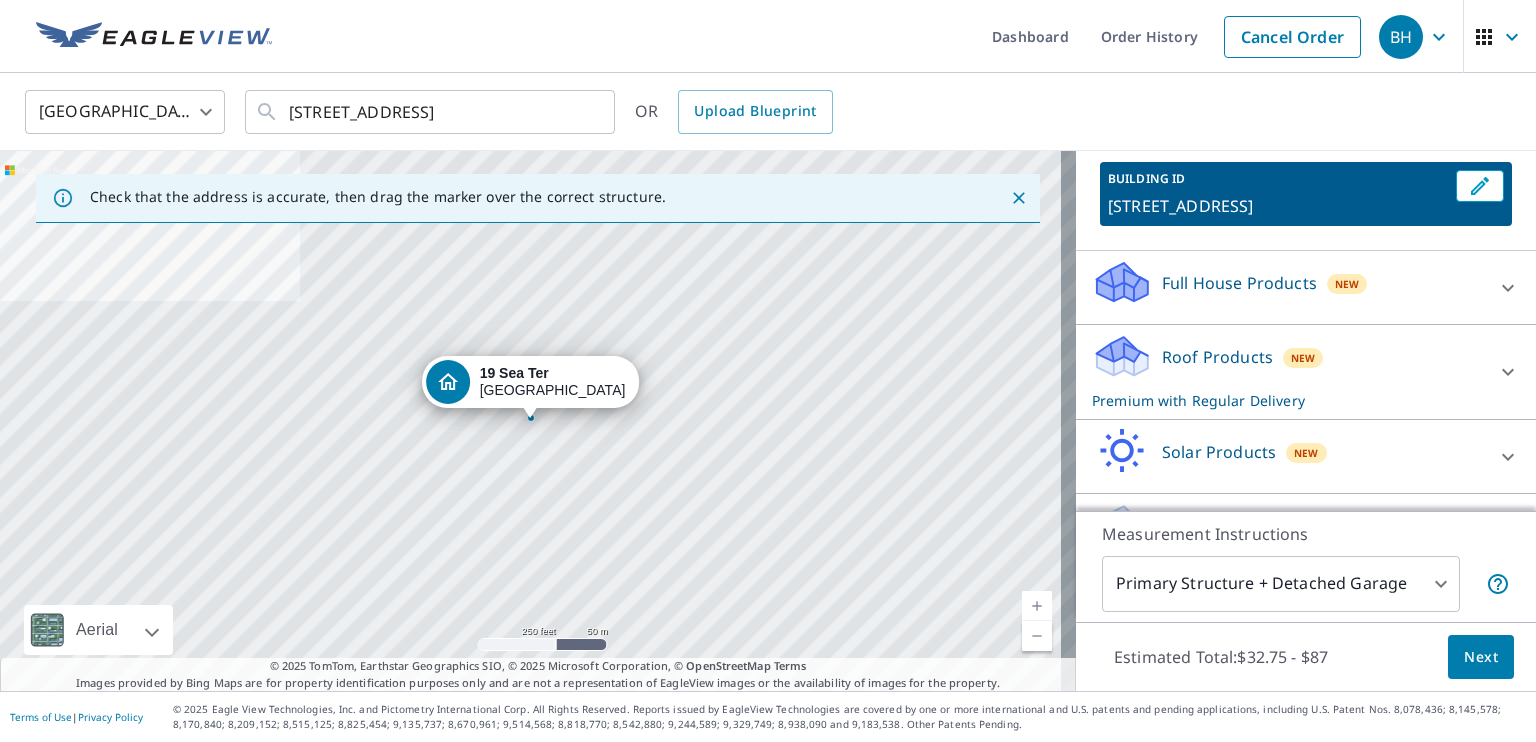 scroll, scrollTop: 162, scrollLeft: 0, axis: vertical 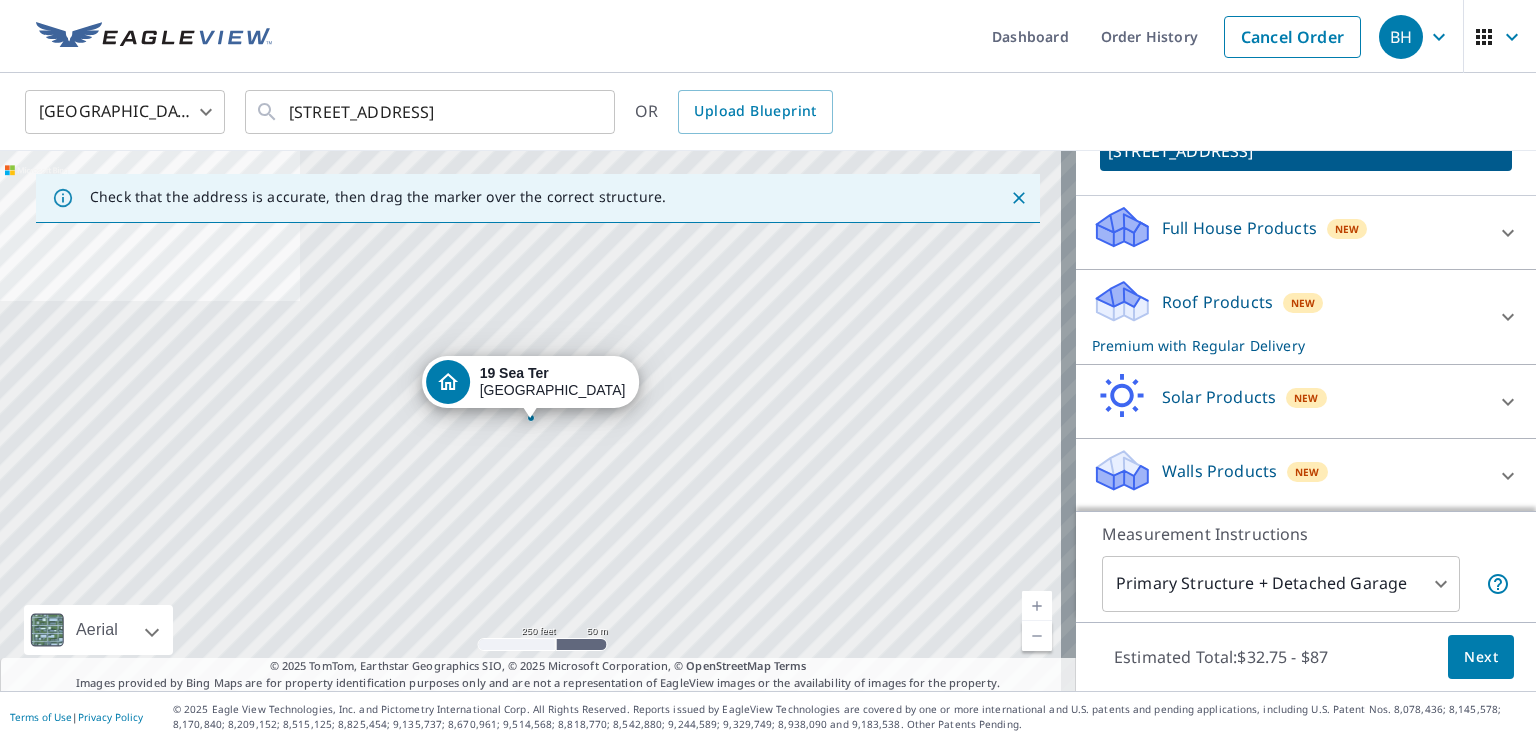 click on "BH BH
Dashboard Order History Cancel Order BH United States US ​ 19 Sea Ter Newport Coast, CA 92657 ​ OR Upload Blueprint Check that the address is accurate, then drag the marker over the correct structure. 19 Sea Ter Newport Coast, CA 92657 Aerial Road A standard road map Aerial A detailed look from above Labels Labels 250 feet 50 m © 2025 TomTom, © Vexcel Imaging, © 2025 Microsoft Corporation,  © OpenStreetMap Terms © 2025 TomTom, Earthstar Geographics SIO, © 2025 Microsoft Corporation, ©   OpenStreetMap   Terms Images provided by Bing Maps are for property identification purposes only and are not a representation of EagleView images or the availability of images for the property. PROPERTY TYPE Residential Commercial Multi-Family This is a complex BUILDING ID 19 Sea Ter, Newport Coast, CA, 92657 Full House Products New Full House™ $105 Roof Products New Premium with Regular Delivery Premium $32.75 - $87 Delivery Regular $0 8 ​ QuickSquares™ $18 Gutter $13.75 Bid Perfect™ $18 New $79" at bounding box center (768, 371) 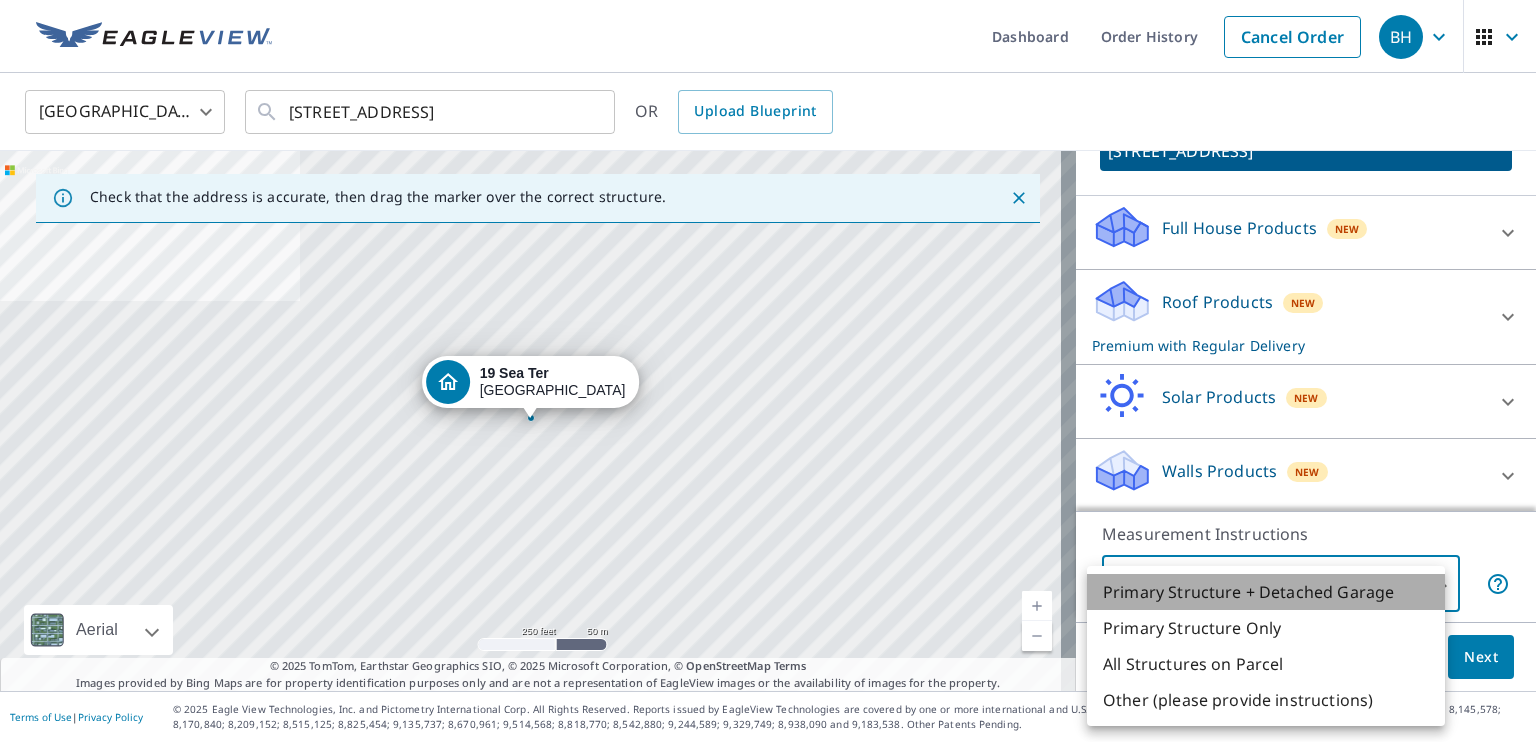 click on "Primary Structure + Detached Garage" at bounding box center [1266, 592] 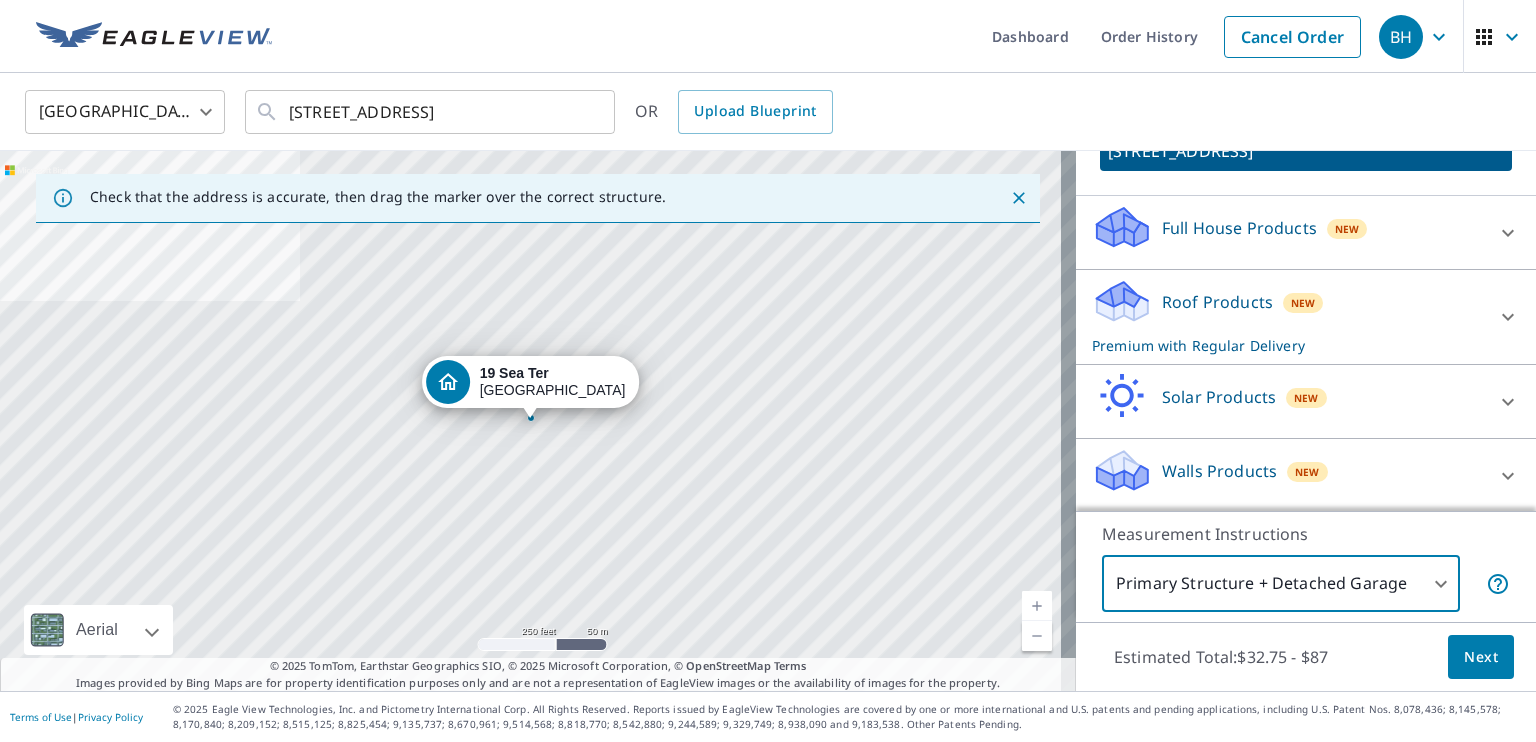 click on "Next" at bounding box center (1481, 657) 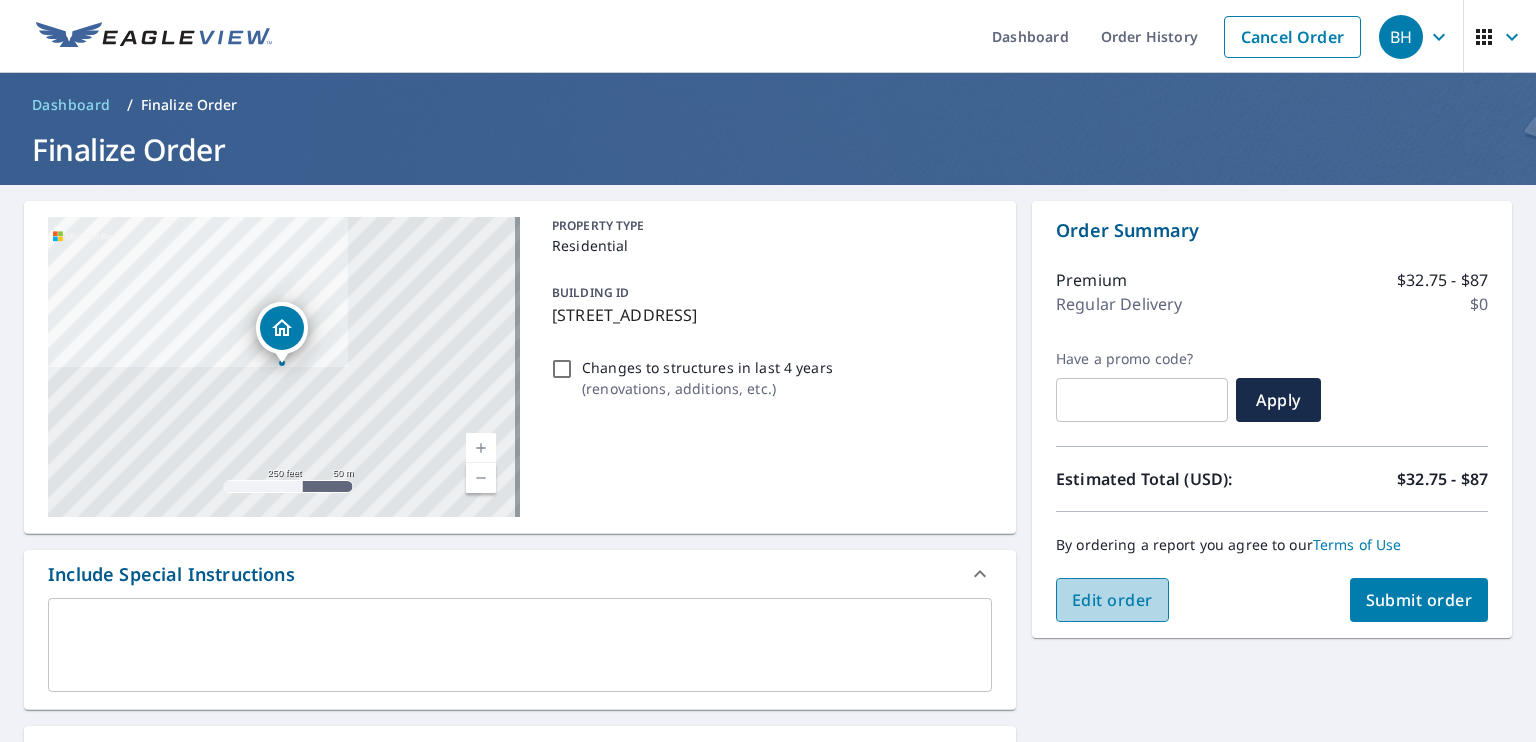click on "Edit order" at bounding box center (1112, 600) 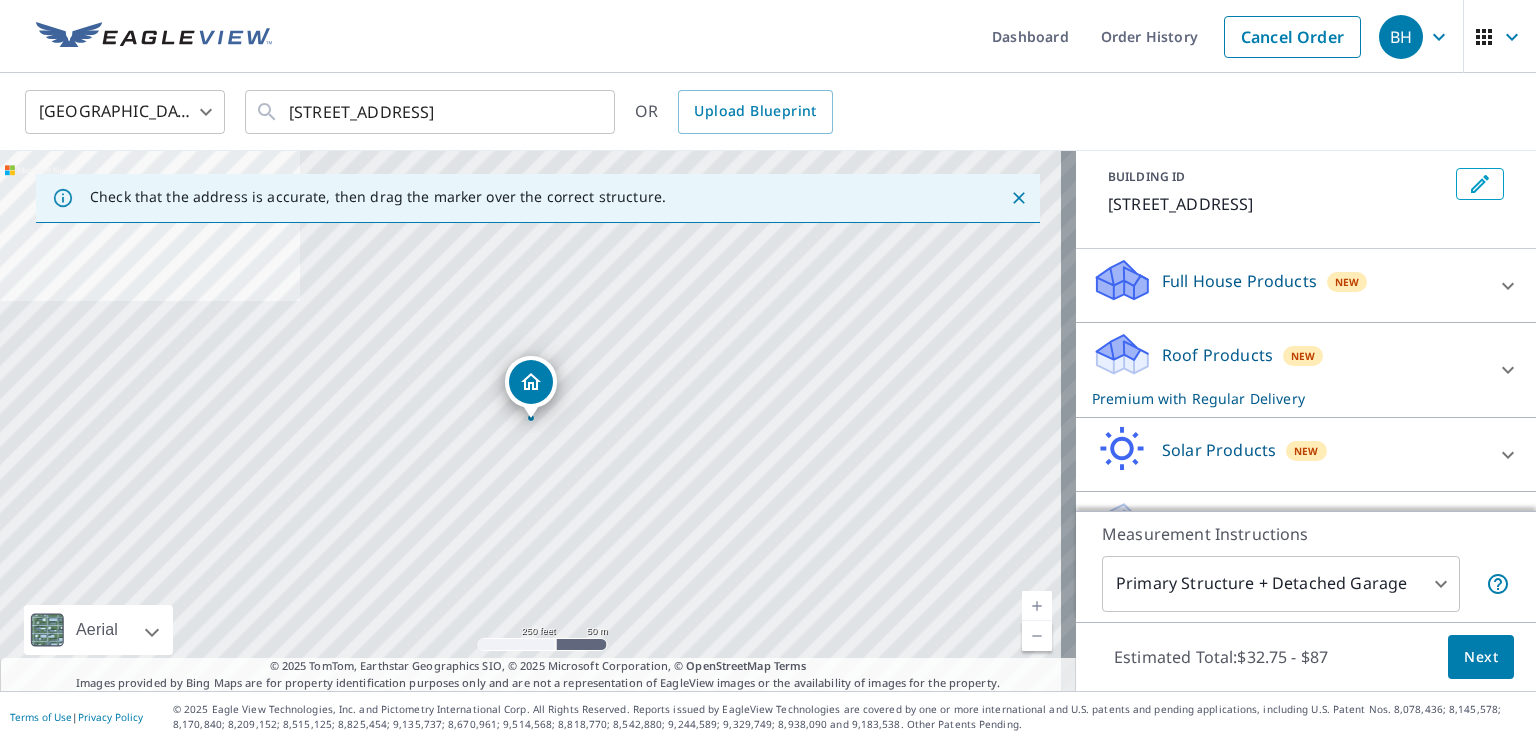 scroll, scrollTop: 0, scrollLeft: 0, axis: both 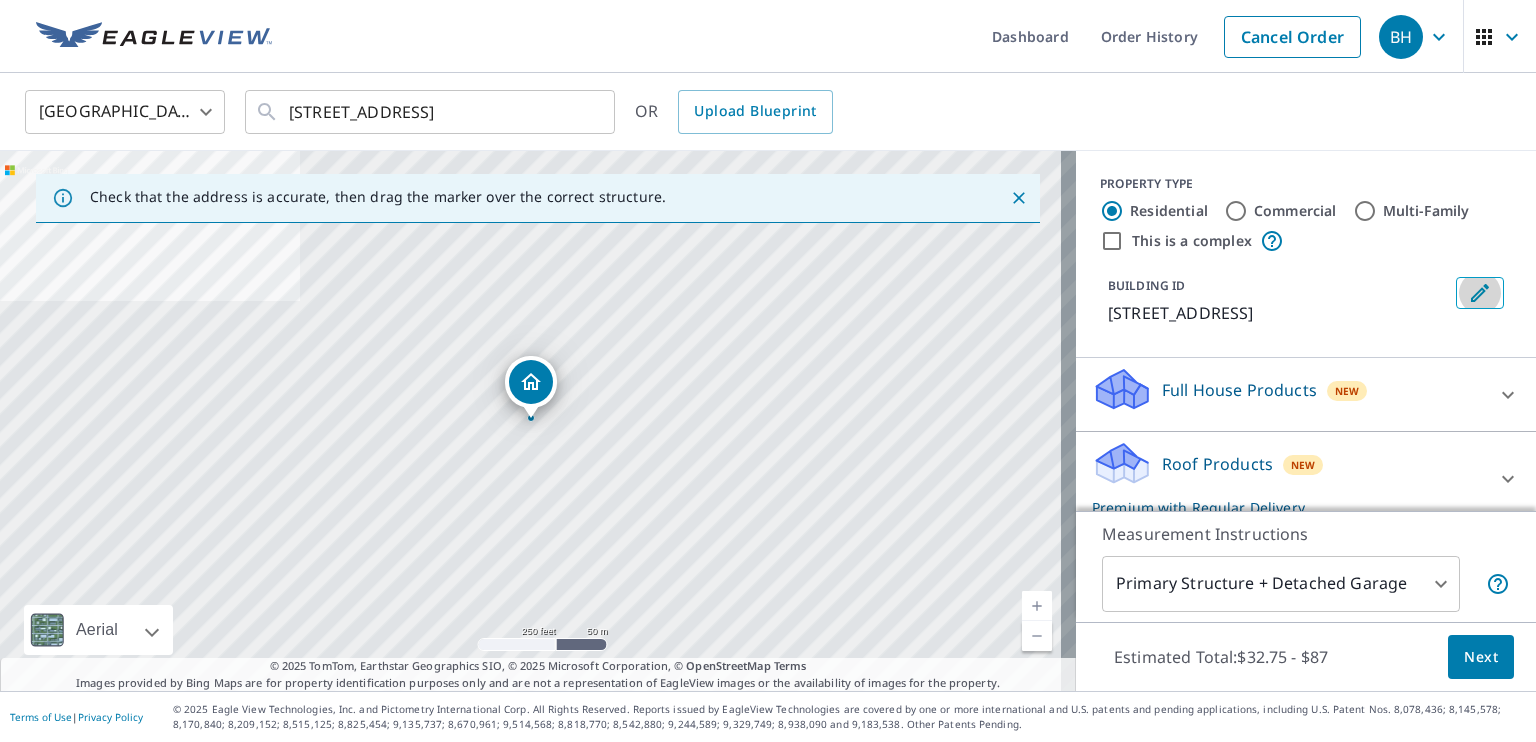 click 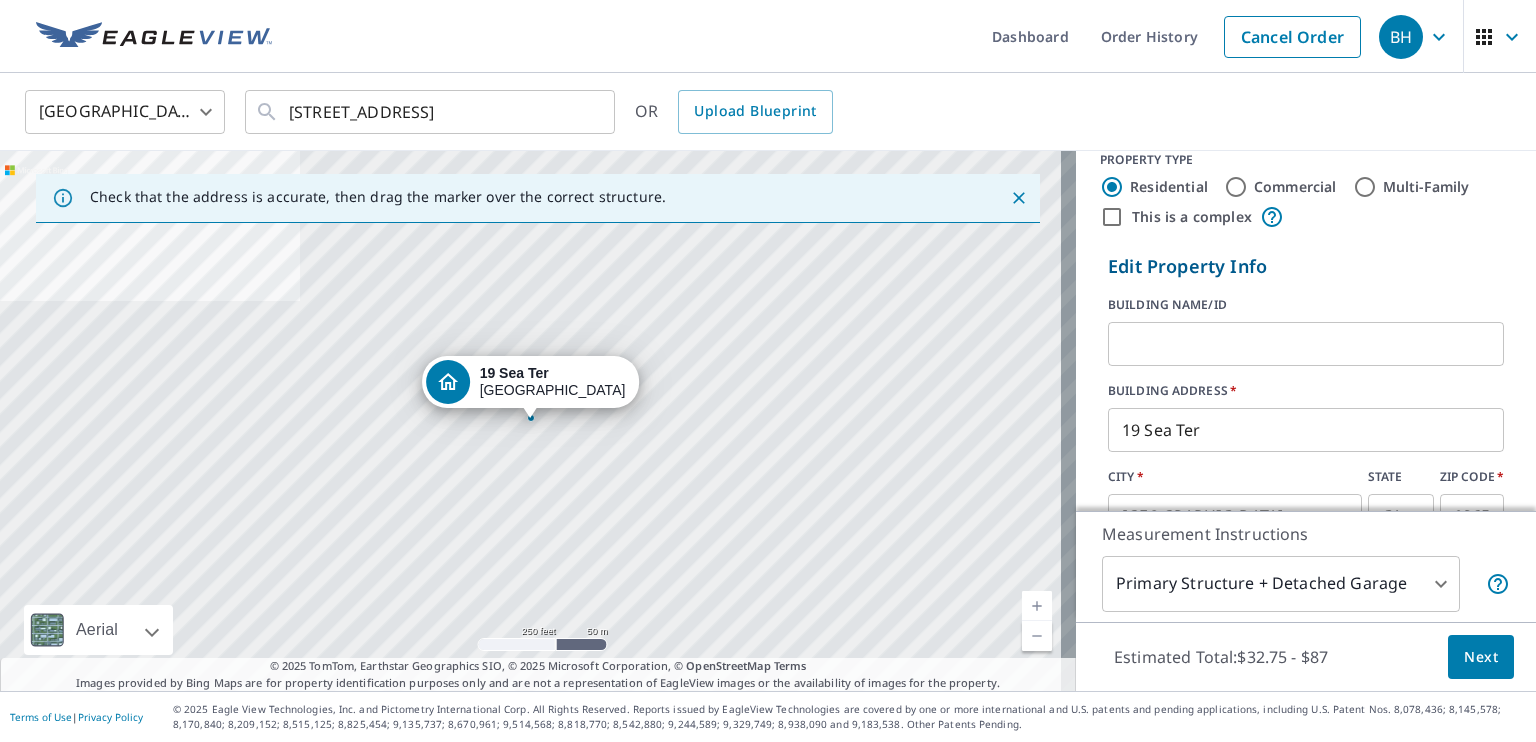 scroll, scrollTop: 0, scrollLeft: 0, axis: both 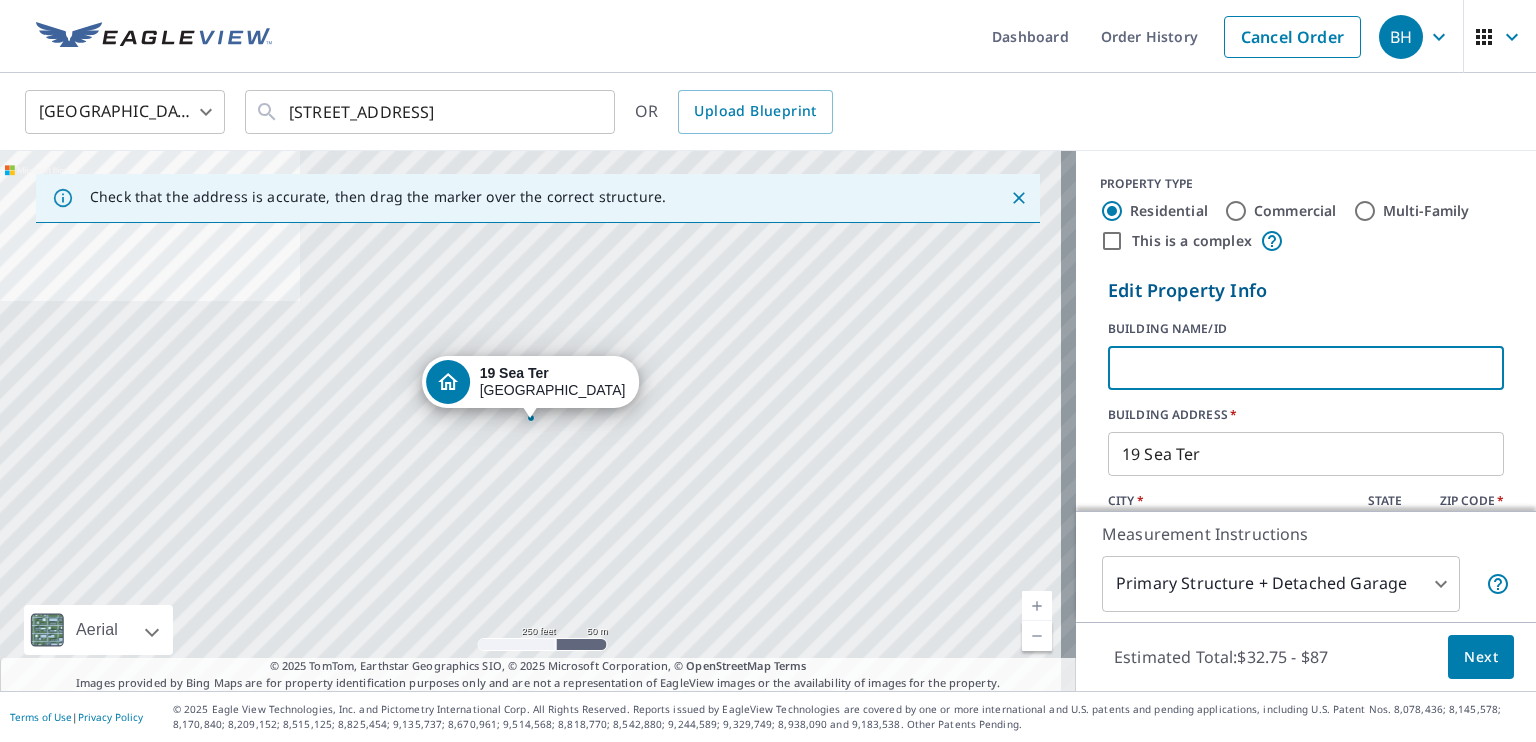 click at bounding box center (1306, 368) 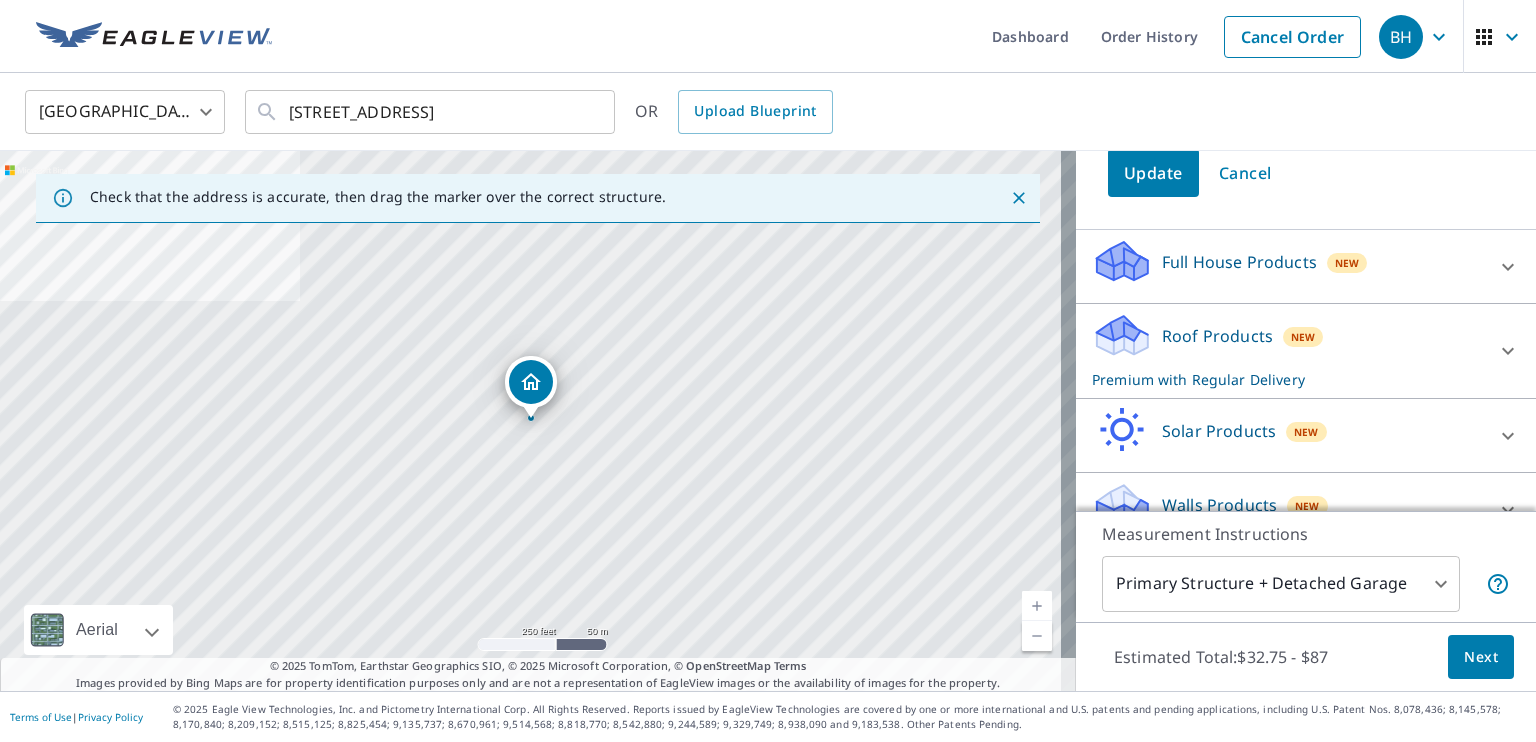 scroll, scrollTop: 463, scrollLeft: 0, axis: vertical 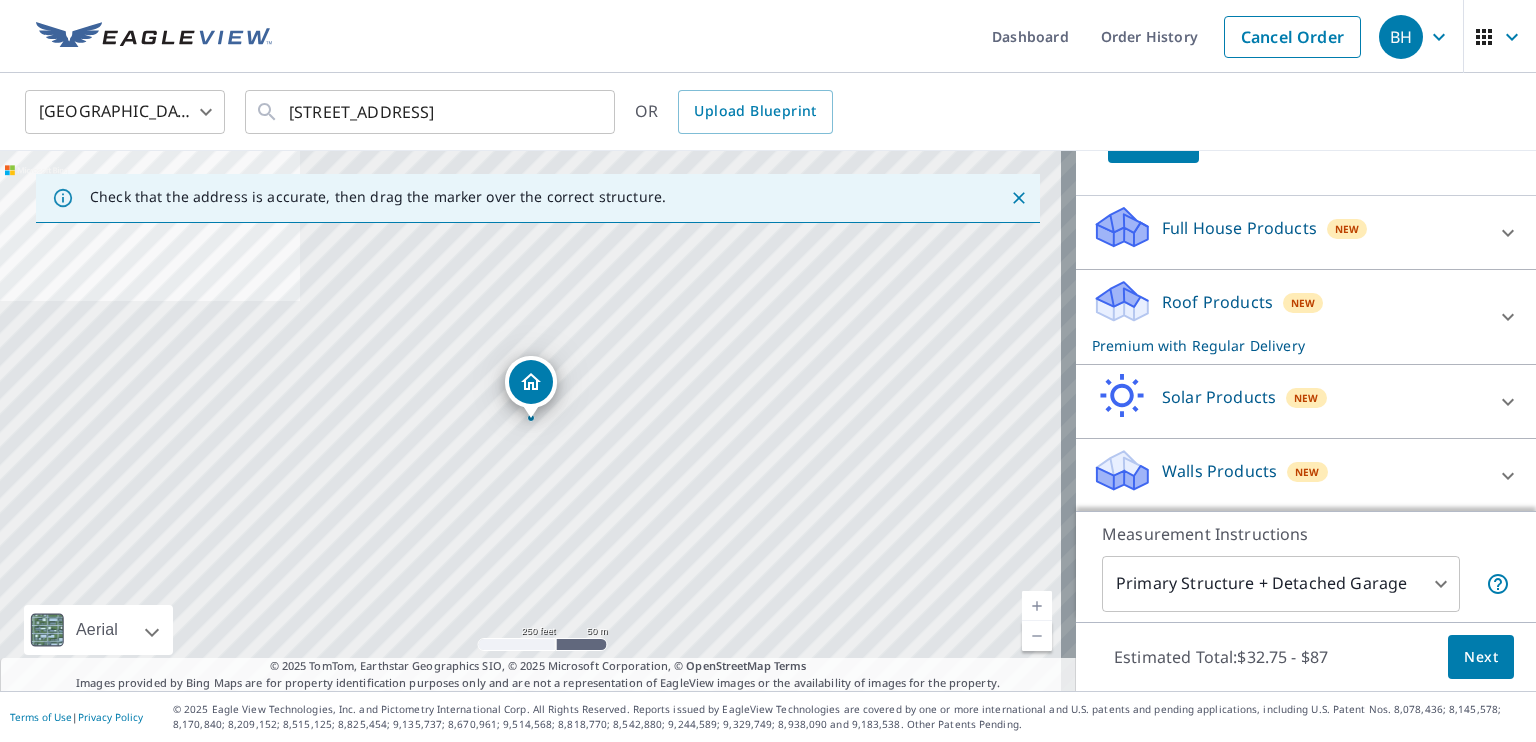 type on "Residential" 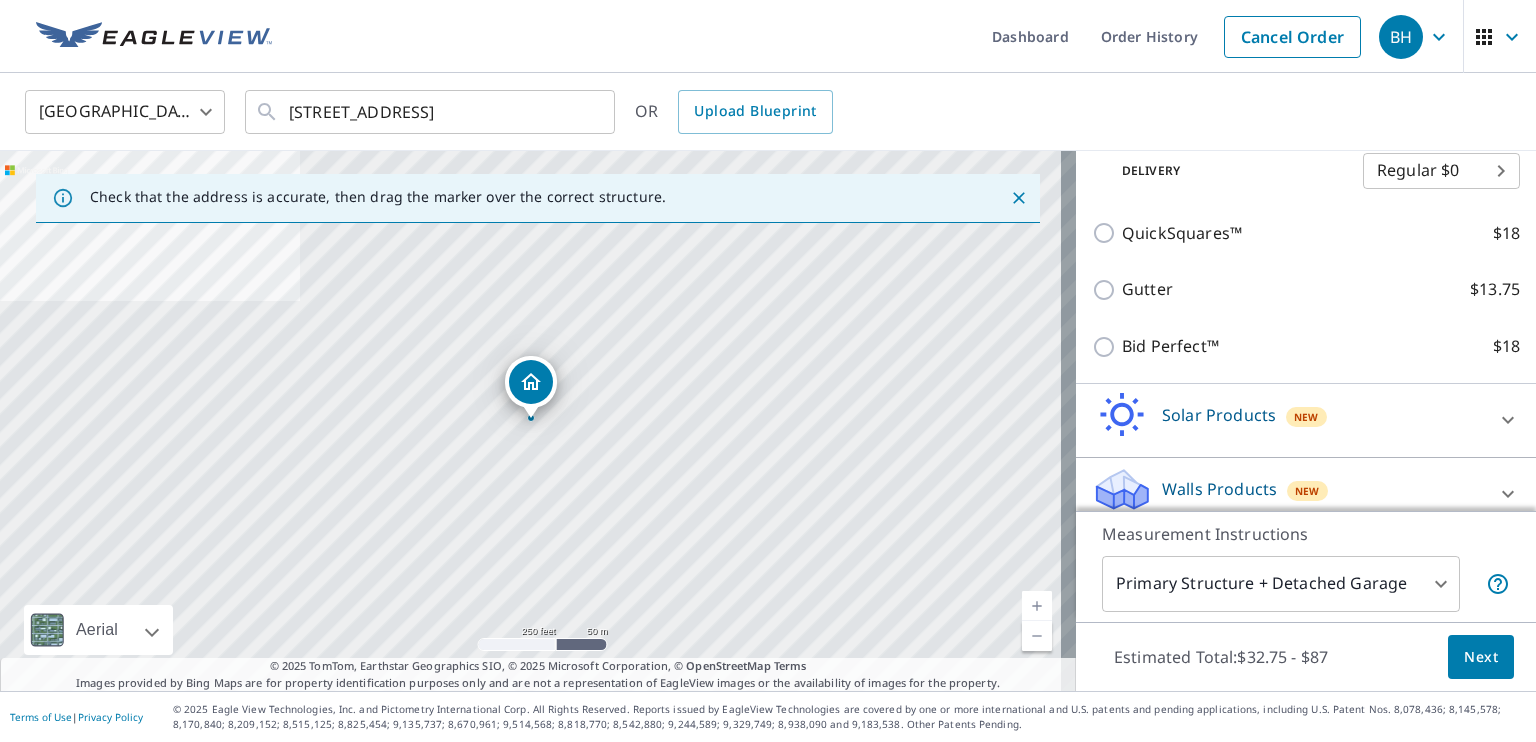 scroll, scrollTop: 729, scrollLeft: 0, axis: vertical 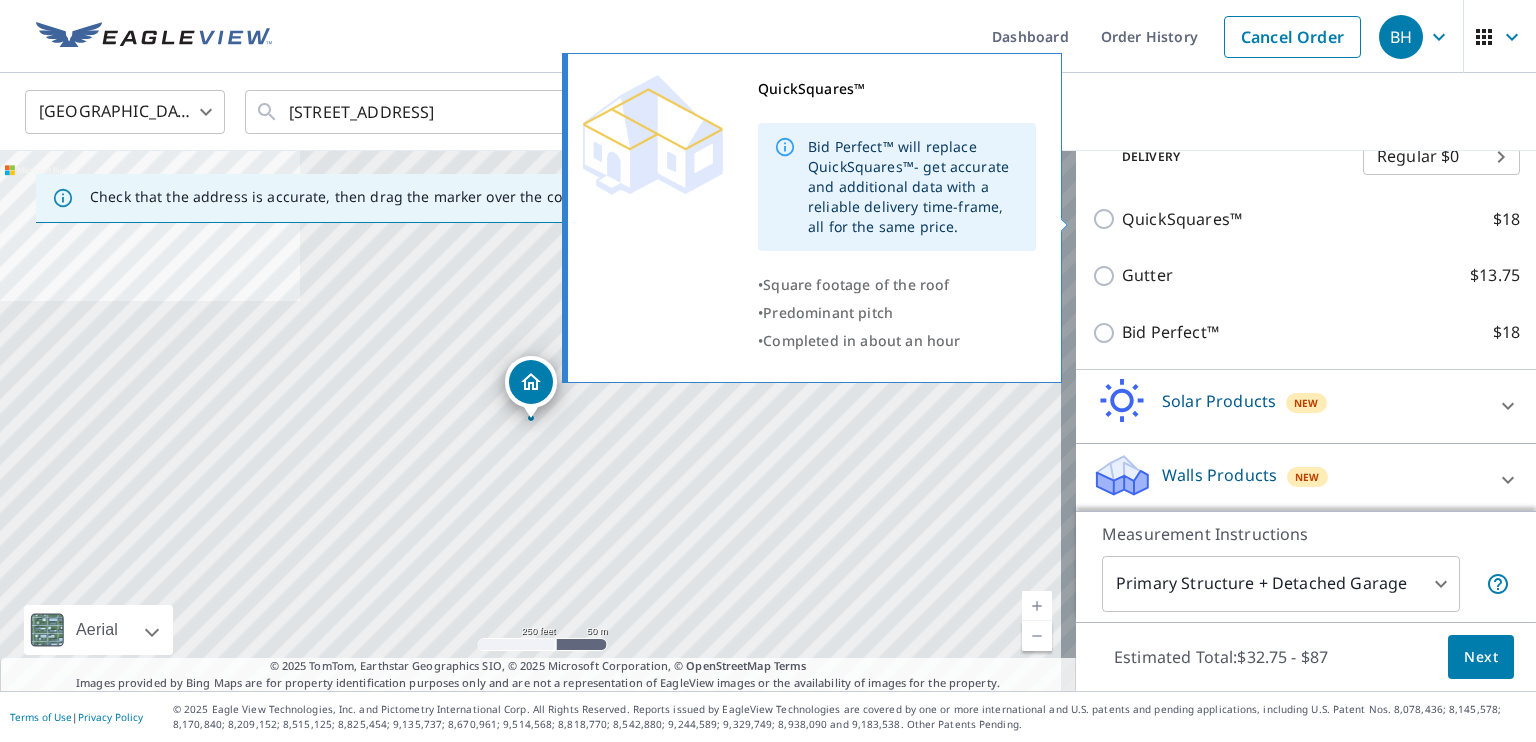 click on "QuickSquares™" at bounding box center [1182, 219] 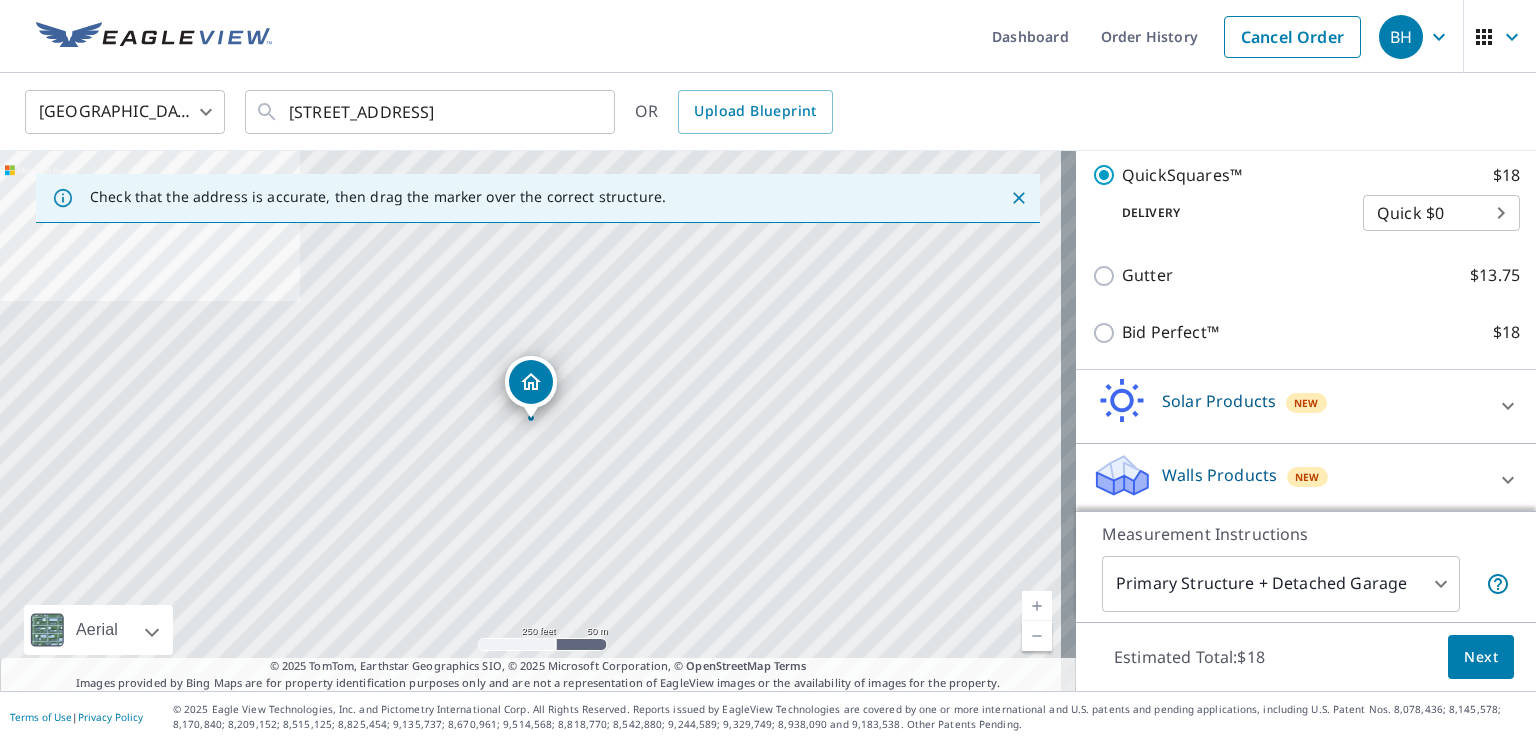 click on "Next" at bounding box center (1481, 657) 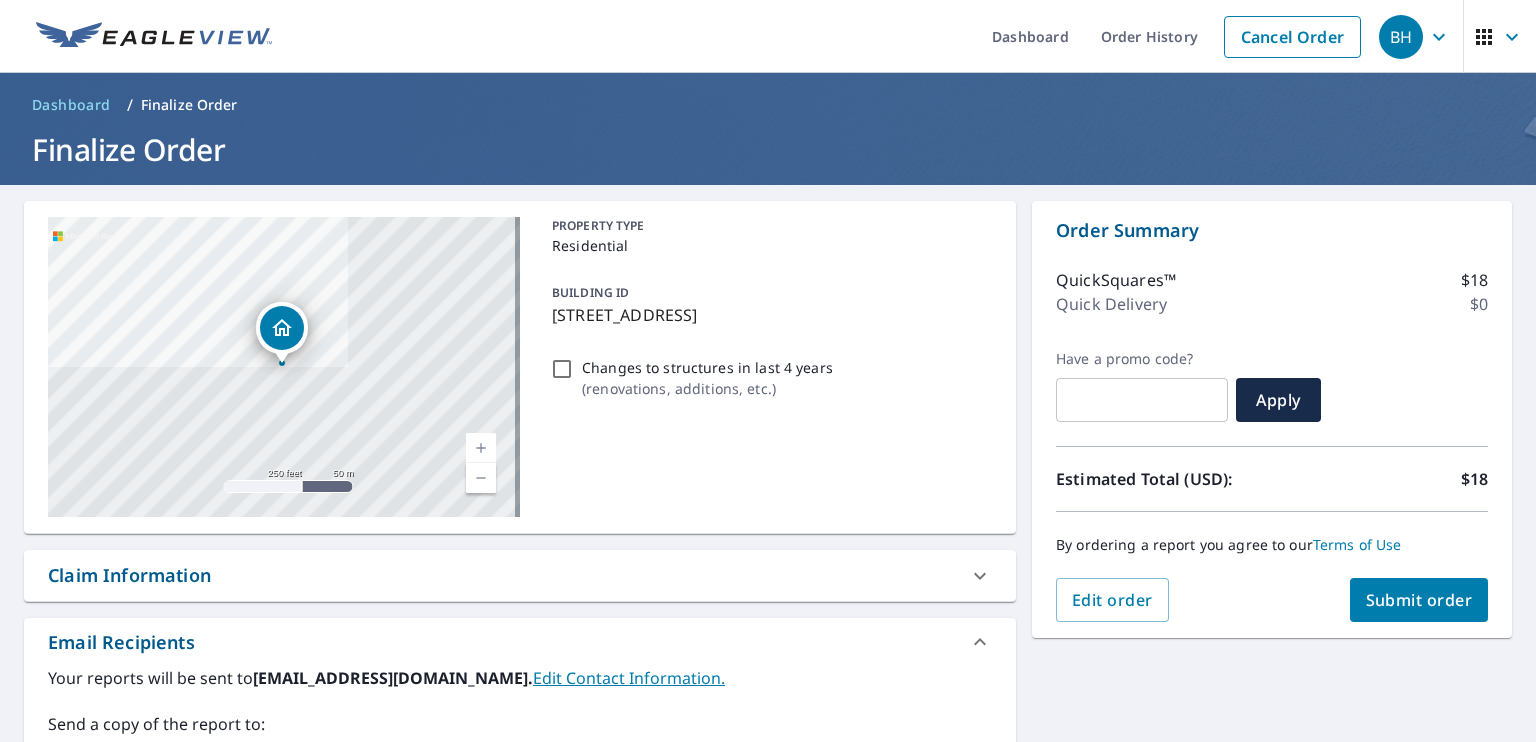 click on "Submit order" at bounding box center [1419, 600] 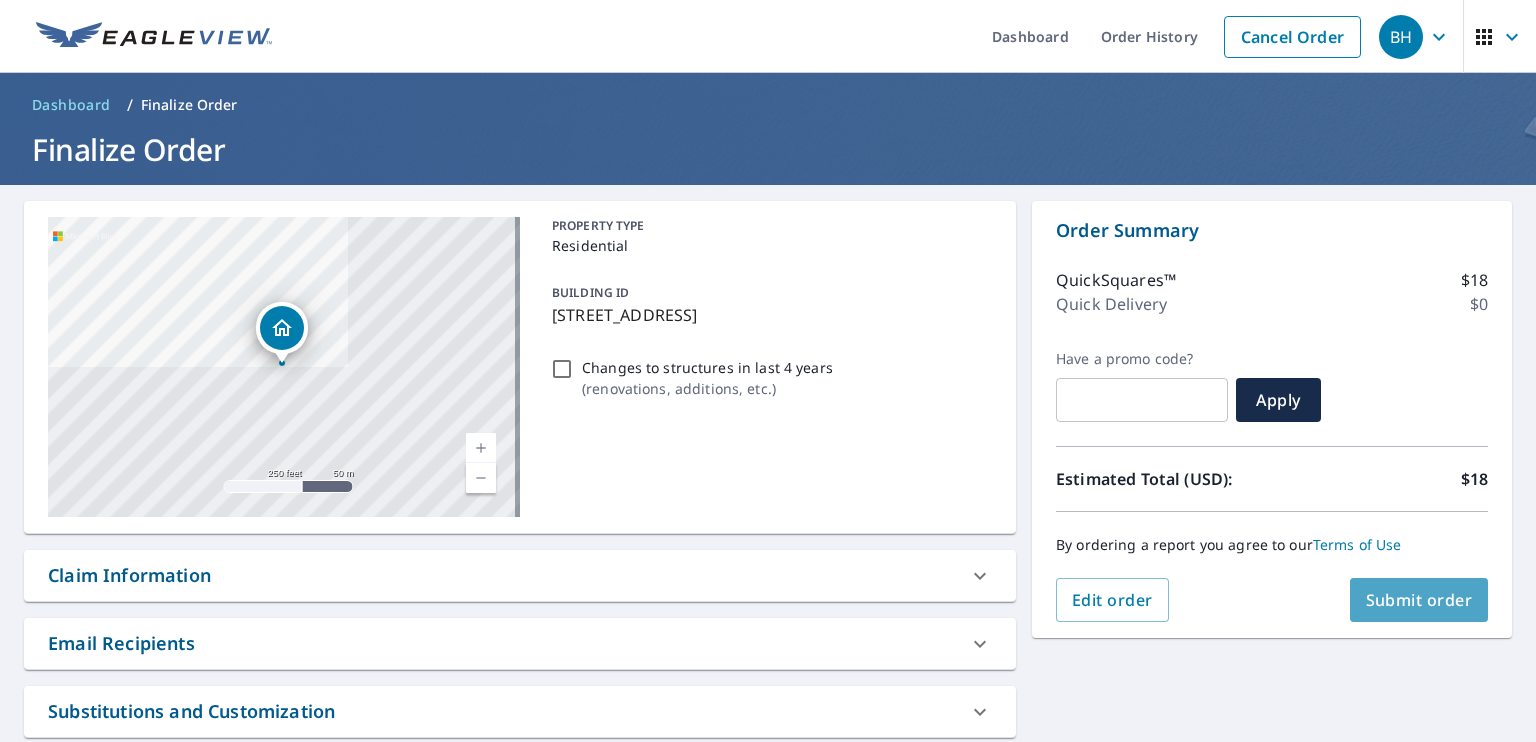 click on "Submit order" at bounding box center (1419, 600) 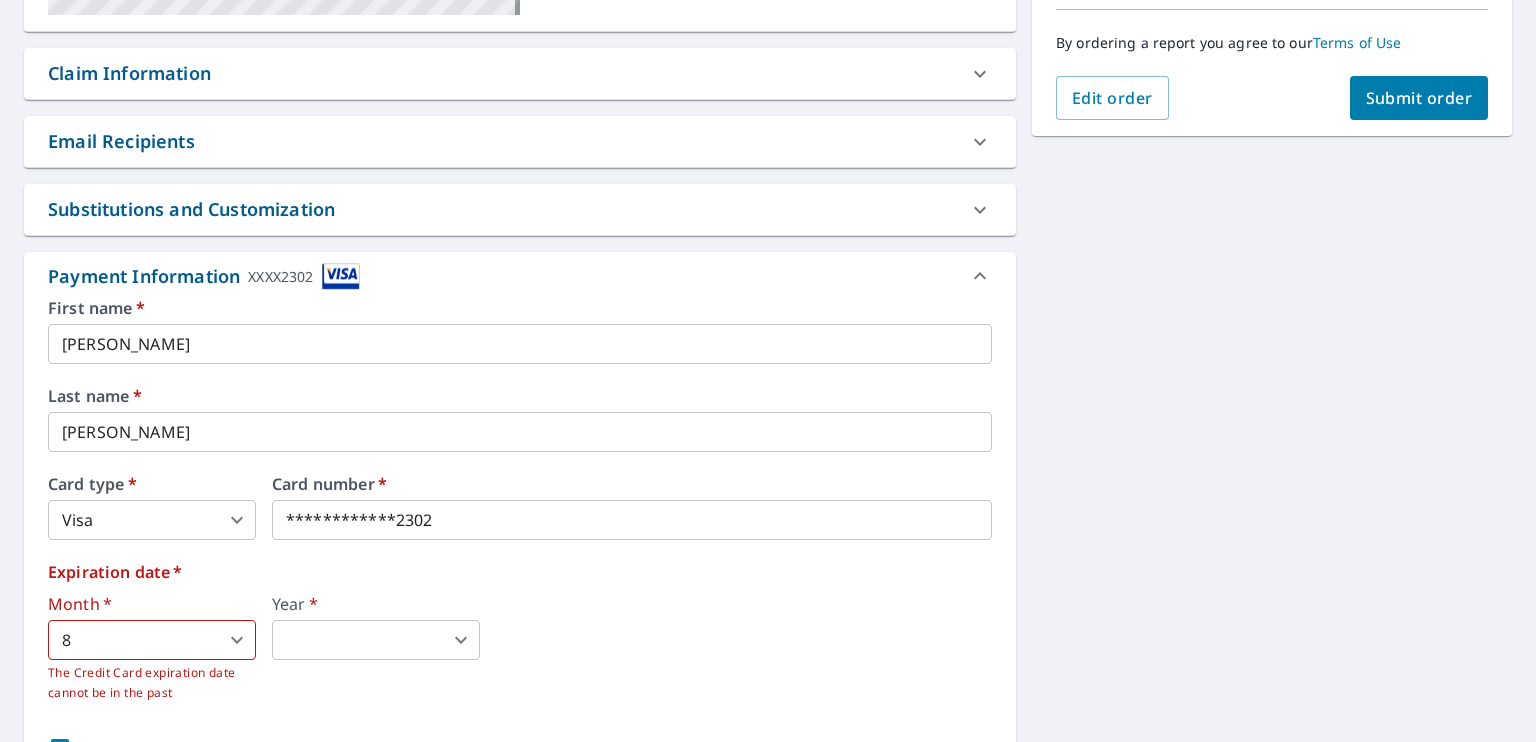 scroll, scrollTop: 533, scrollLeft: 0, axis: vertical 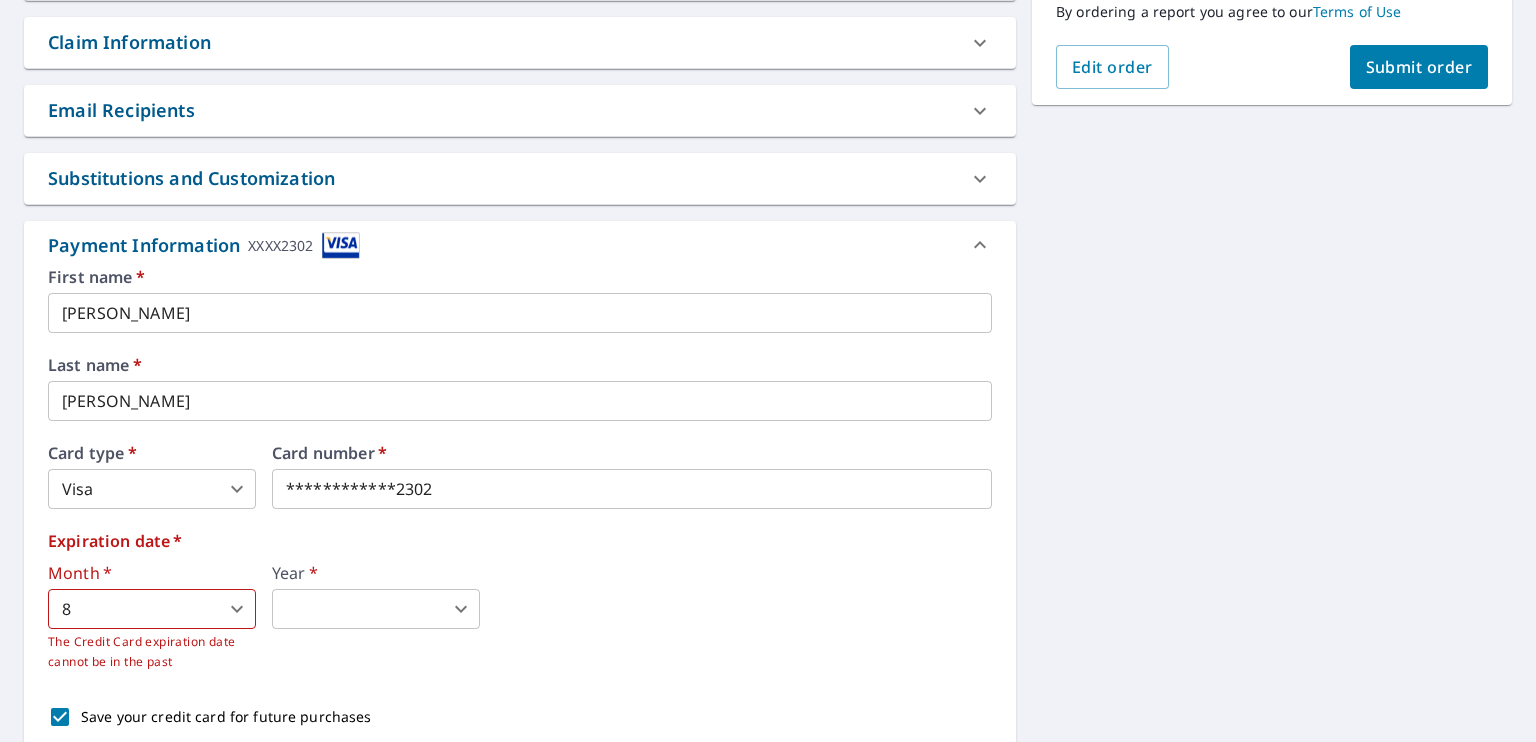 click on "BH BH
Dashboard Order History Cancel Order BH Dashboard / Finalize Order Finalize Order 19 Sea Ter Newport Coast, CA 92657 Aerial Road A standard road map Aerial A detailed look from above Labels Labels 250 feet 50 m © 2025 TomTom, © Vexcel Imaging, © 2025 Microsoft Corporation,  © OpenStreetMap Terms PROPERTY TYPE Residential BUILDING ID 19 Sea Ter, Newport Coast, CA, 92657 Changes to structures in last 4 years ( renovations, additions, etc. ) Claim Information Claim number ​ Claim information ​ PO number ​ Date of loss ​ Cat ID ​ Email Recipients Your reports will be sent to  wlhogue@gmail.com.  Edit Contact Information. Send a copy of the report to: ​ Substitutions and Customization Additional Report Formats (Not available for all reports) DXF RXF XML Add-ons and custom cover page Property Owner Report Include custom cover page Payment Information XXXX2302 First name   * William ​ Last name   * Hogue ​ Card type   * Visa 2 ​ Card number   * Card number   * ​   * *" at bounding box center (768, 371) 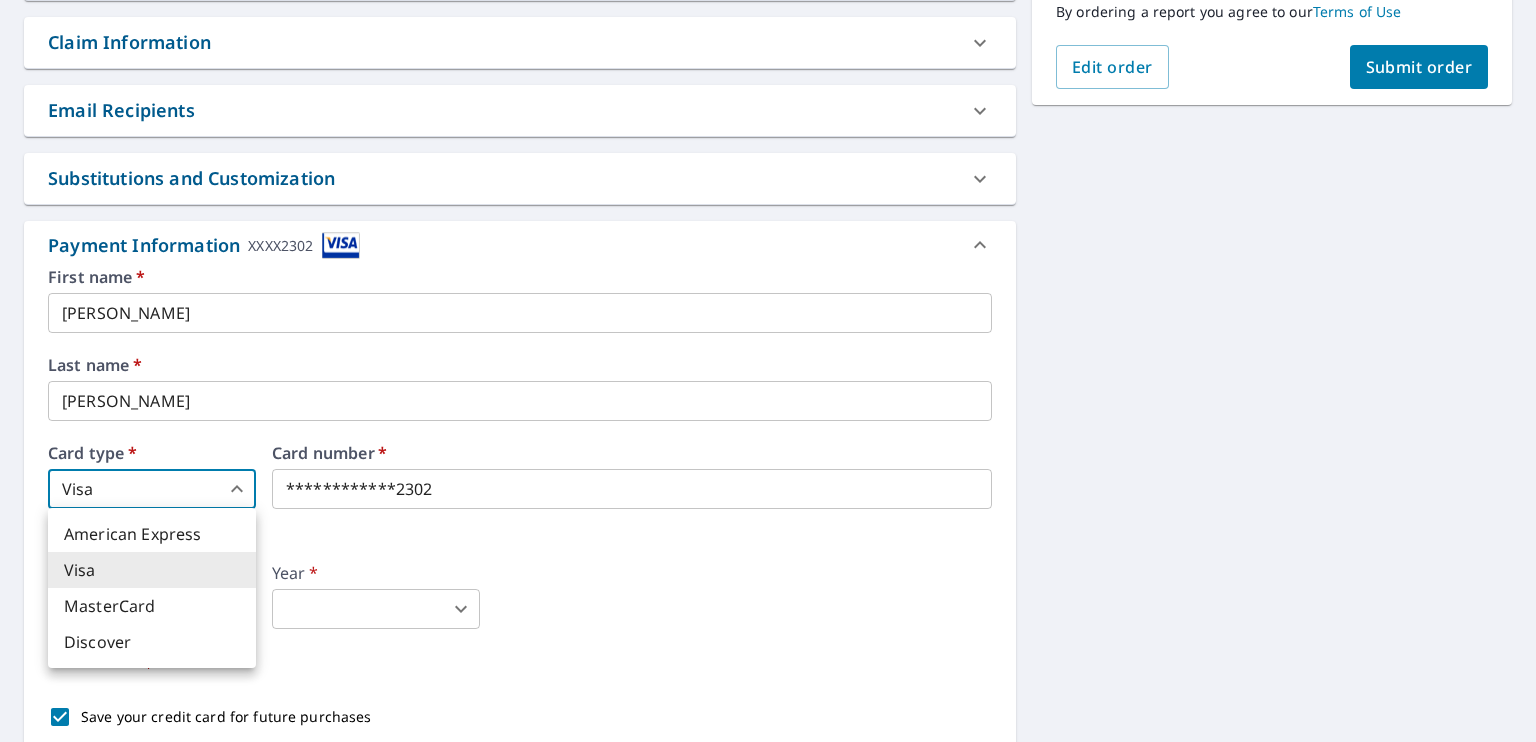 click at bounding box center [768, 371] 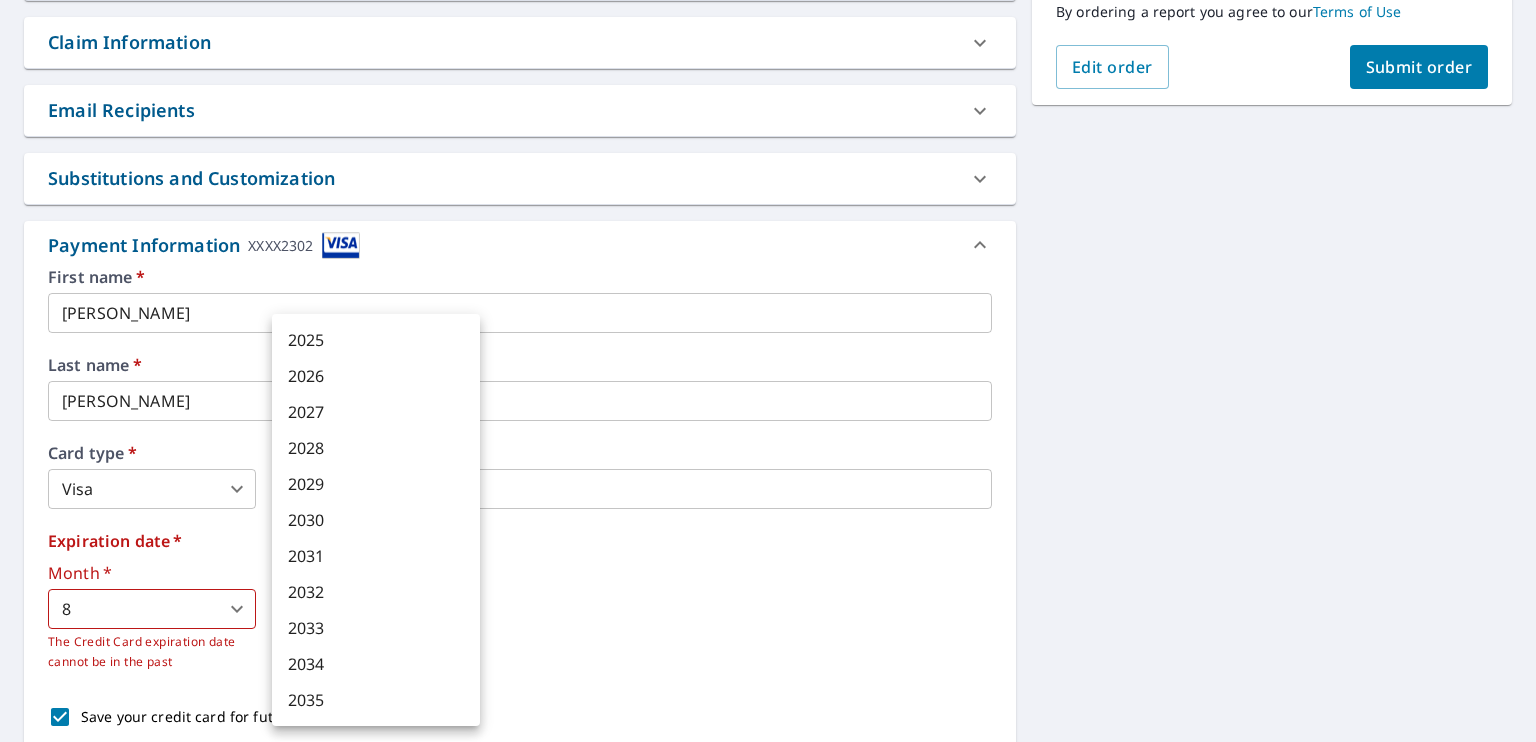 click on "BH BH
Dashboard Order History Cancel Order BH Dashboard / Finalize Order Finalize Order 19 Sea Ter Newport Coast, CA 92657 Aerial Road A standard road map Aerial A detailed look from above Labels Labels 250 feet 50 m © 2025 TomTom, © Vexcel Imaging, © 2025 Microsoft Corporation,  © OpenStreetMap Terms PROPERTY TYPE Residential BUILDING ID 19 Sea Ter, Newport Coast, CA, 92657 Changes to structures in last 4 years ( renovations, additions, etc. ) Claim Information Claim number ​ Claim information ​ PO number ​ Date of loss ​ Cat ID ​ Email Recipients Your reports will be sent to  wlhogue@gmail.com.  Edit Contact Information. Send a copy of the report to: ​ Substitutions and Customization Additional Report Formats (Not available for all reports) DXF RXF XML Add-ons and custom cover page Property Owner Report Include custom cover page Payment Information XXXX2302 First name   * William ​ Last name   * Hogue ​ Card type   * Visa 2 ​ Card number   * Expiration date   * Month *" at bounding box center (768, 371) 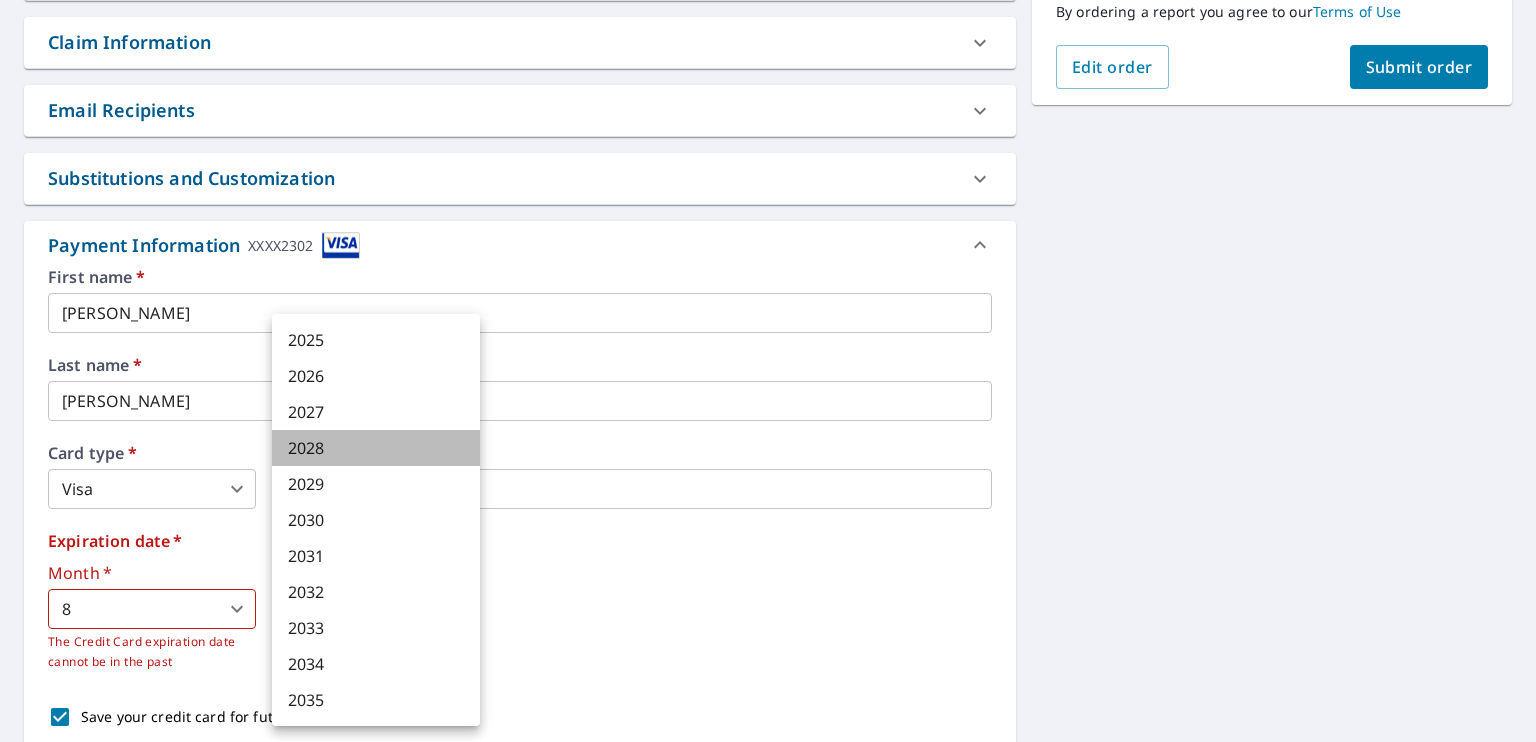 drag, startPoint x: 313, startPoint y: 440, endPoint x: 651, endPoint y: 460, distance: 338.5912 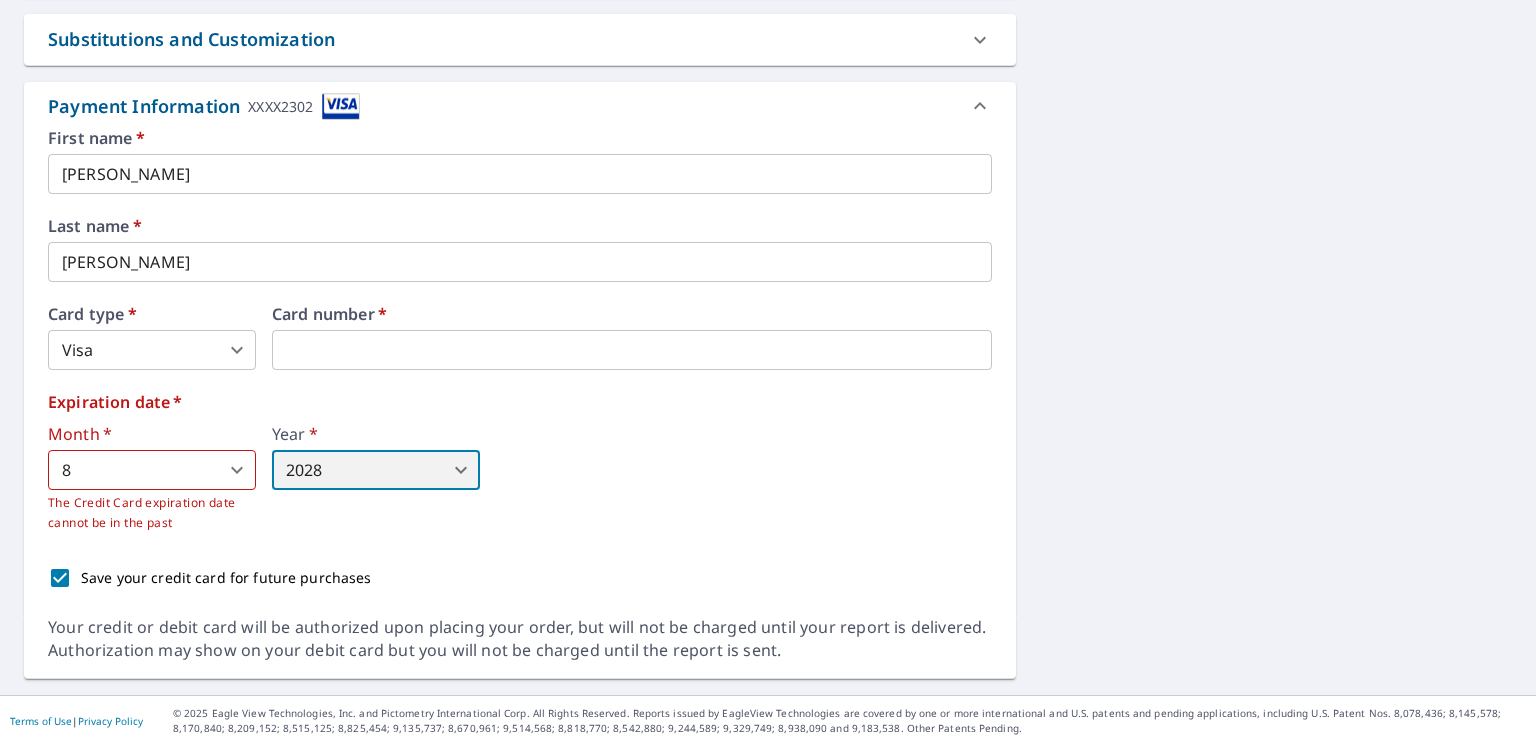 scroll, scrollTop: 673, scrollLeft: 0, axis: vertical 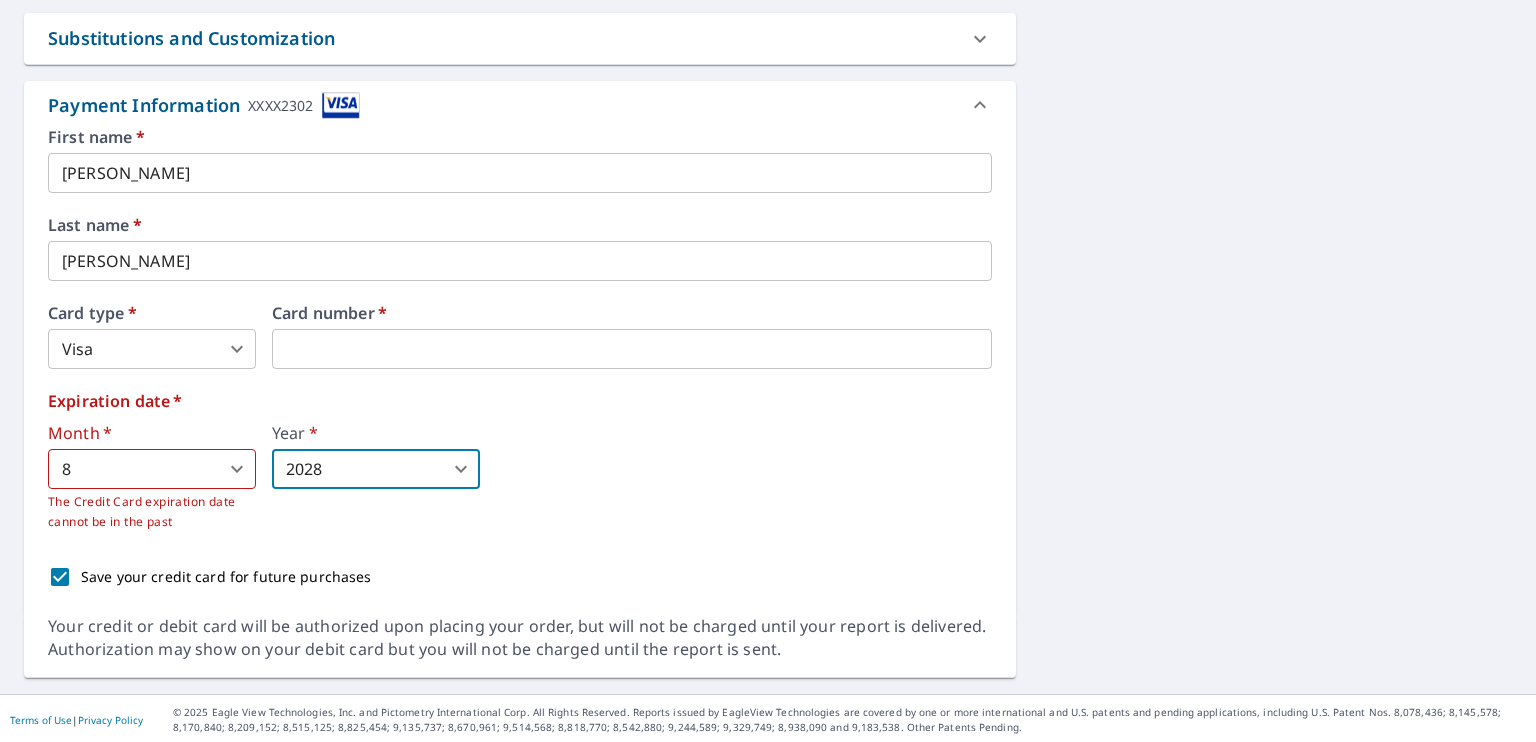 click on "BH BH
Dashboard Order History Cancel Order BH Dashboard / Finalize Order Finalize Order 19 Sea Ter Newport Coast, CA 92657 Aerial Road A standard road map Aerial A detailed look from above Labels Labels 250 feet 50 m © 2025 TomTom, © Vexcel Imaging, © 2025 Microsoft Corporation,  © OpenStreetMap Terms PROPERTY TYPE Residential BUILDING ID 19 Sea Ter, Newport Coast, CA, 92657 Changes to structures in last 4 years ( renovations, additions, etc. ) Claim Information Claim number ​ Claim information ​ PO number ​ Date of loss ​ Cat ID ​ Email Recipients Your reports will be sent to  wlhogue@gmail.com.  Edit Contact Information. Send a copy of the report to: ​ Substitutions and Customization Additional Report Formats (Not available for all reports) DXF RXF XML Add-ons and custom cover page Property Owner Report Include custom cover page Payment Information XXXX2302 First name   * William ​ Last name   * Hogue ​ Card type   * Visa 2 ​ Card number   * Expiration date   * Month *" at bounding box center (768, 371) 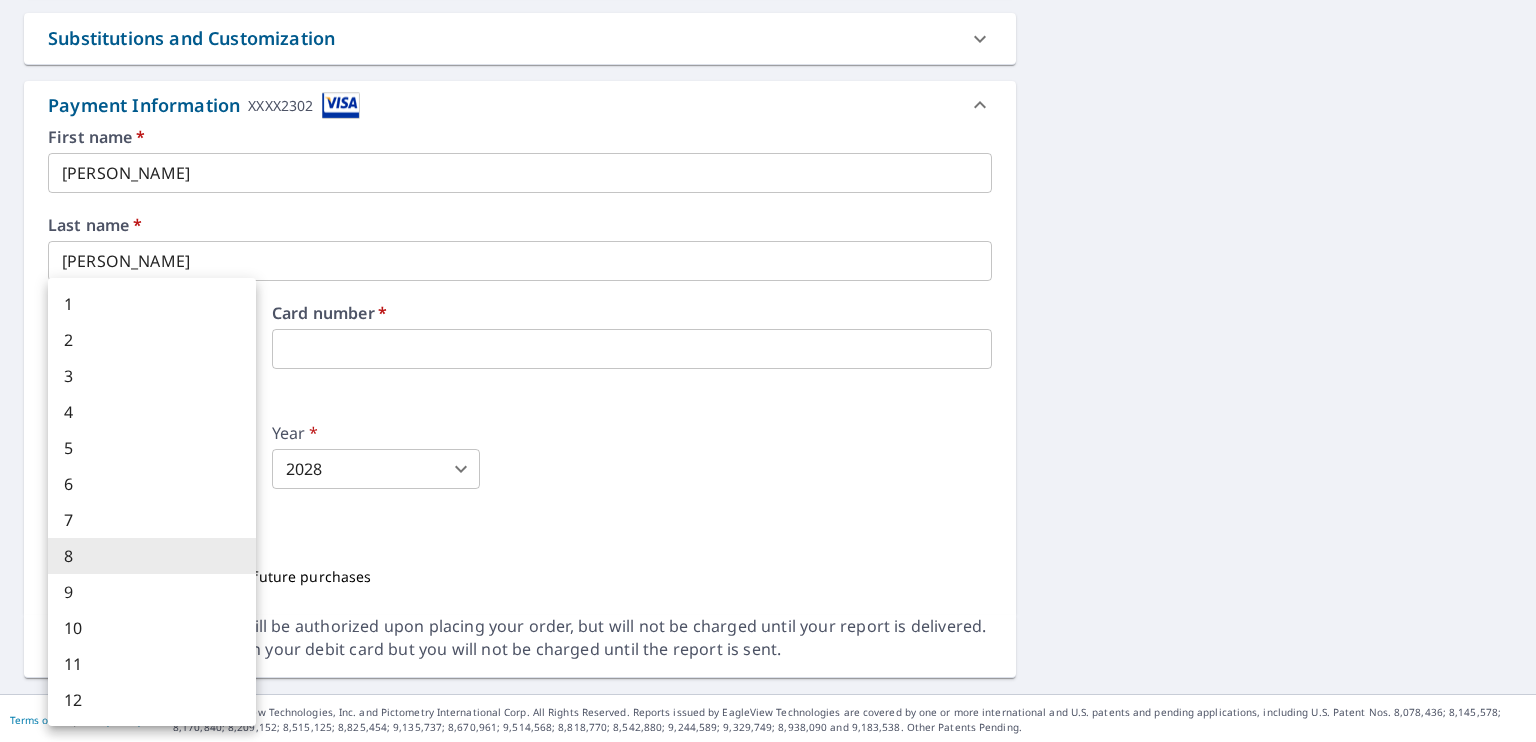 click at bounding box center (768, 371) 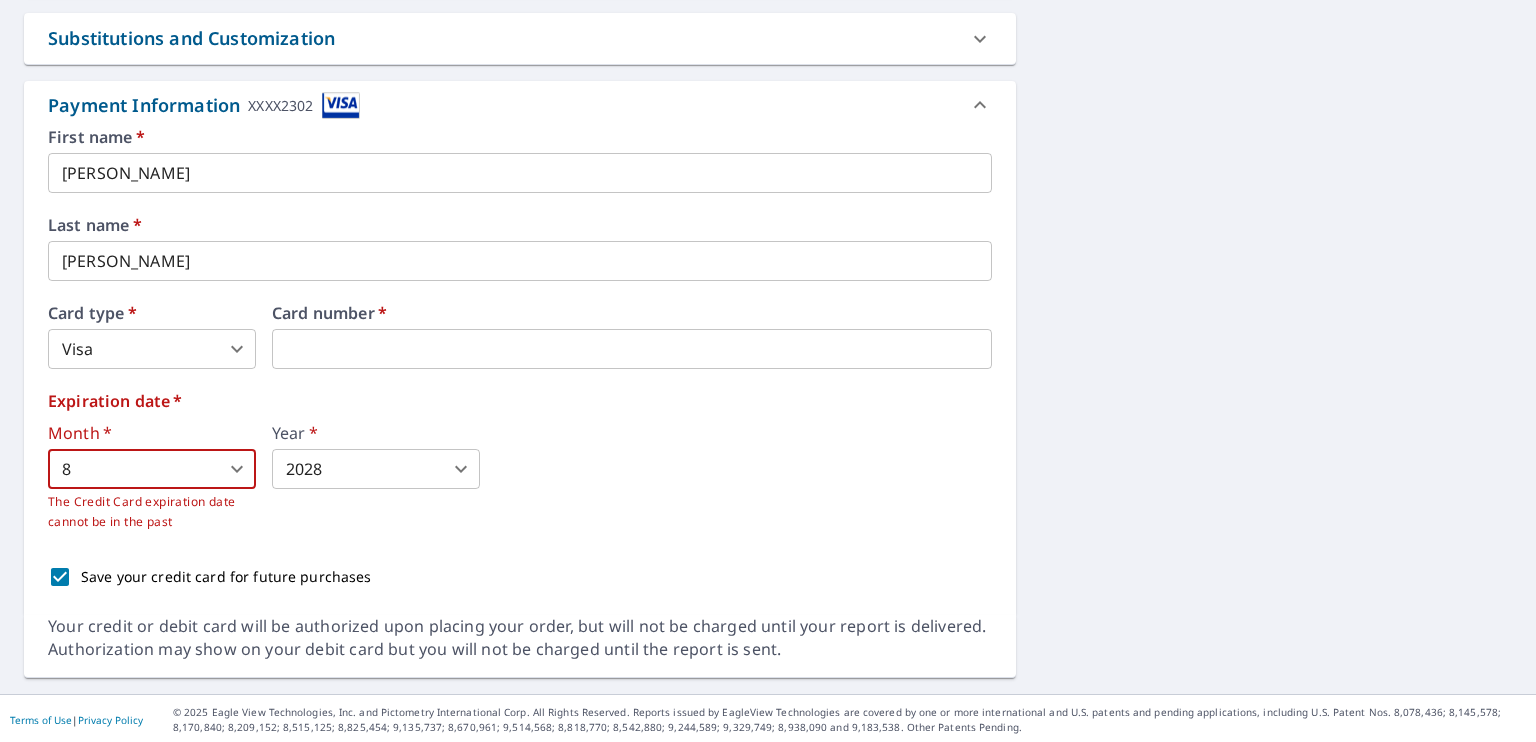click on "BH BH
Dashboard Order History Cancel Order BH Dashboard / Finalize Order Finalize Order 19 Sea Ter Newport Coast, CA 92657 Aerial Road A standard road map Aerial A detailed look from above Labels Labels 250 feet 50 m © 2025 TomTom, © Vexcel Imaging, © 2025 Microsoft Corporation,  © OpenStreetMap Terms PROPERTY TYPE Residential BUILDING ID 19 Sea Ter, Newport Coast, CA, 92657 Changes to structures in last 4 years ( renovations, additions, etc. ) Claim Information Claim number ​ Claim information ​ PO number ​ Date of loss ​ Cat ID ​ Email Recipients Your reports will be sent to  wlhogue@gmail.com.  Edit Contact Information. Send a copy of the report to: ​ Substitutions and Customization Additional Report Formats (Not available for all reports) DXF RXF XML Add-ons and custom cover page Property Owner Report Include custom cover page Payment Information XXXX2302 First name   * William ​ Last name   * Hogue ​ Card type   * Visa 2 ​ Card number   * Expiration date   * Month *" at bounding box center [768, 371] 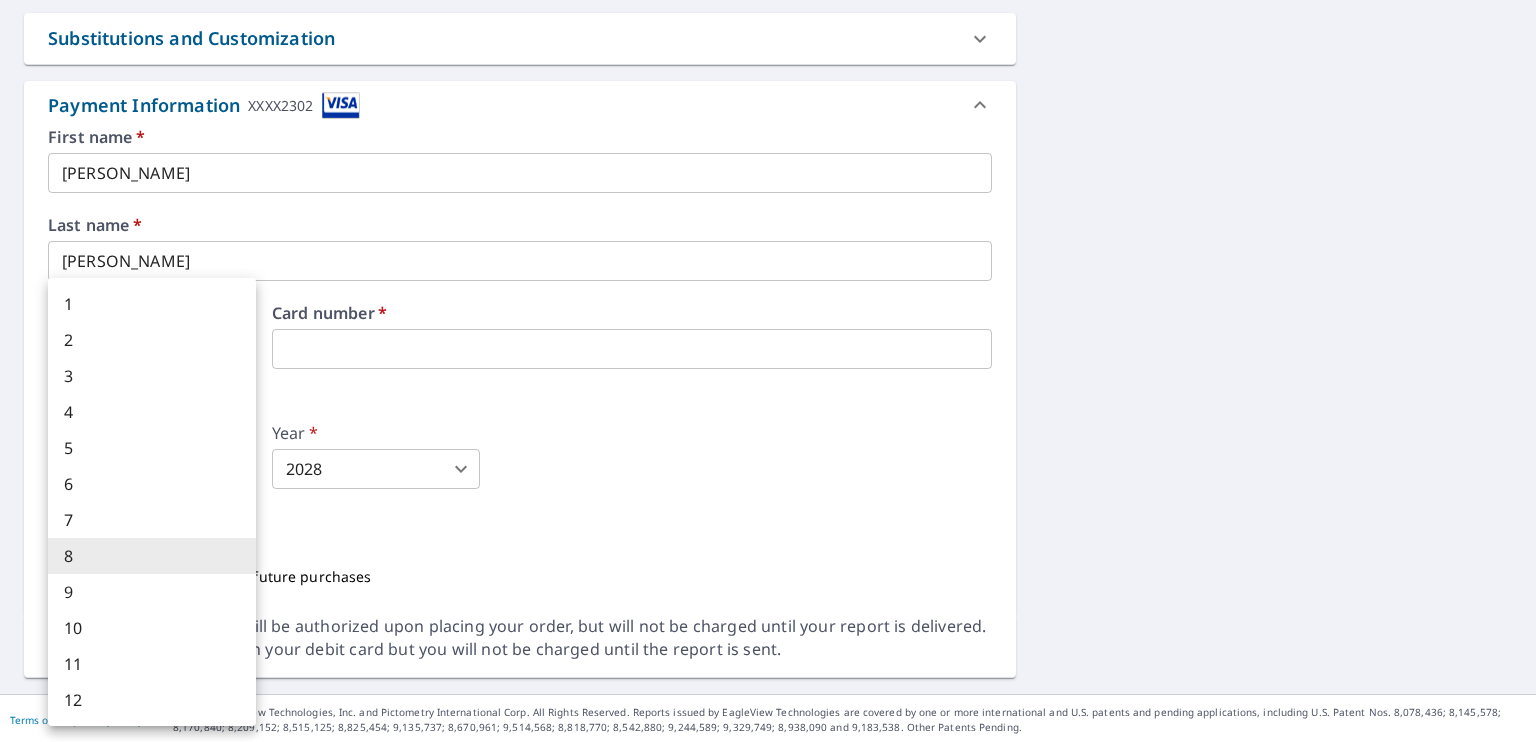 click at bounding box center (768, 371) 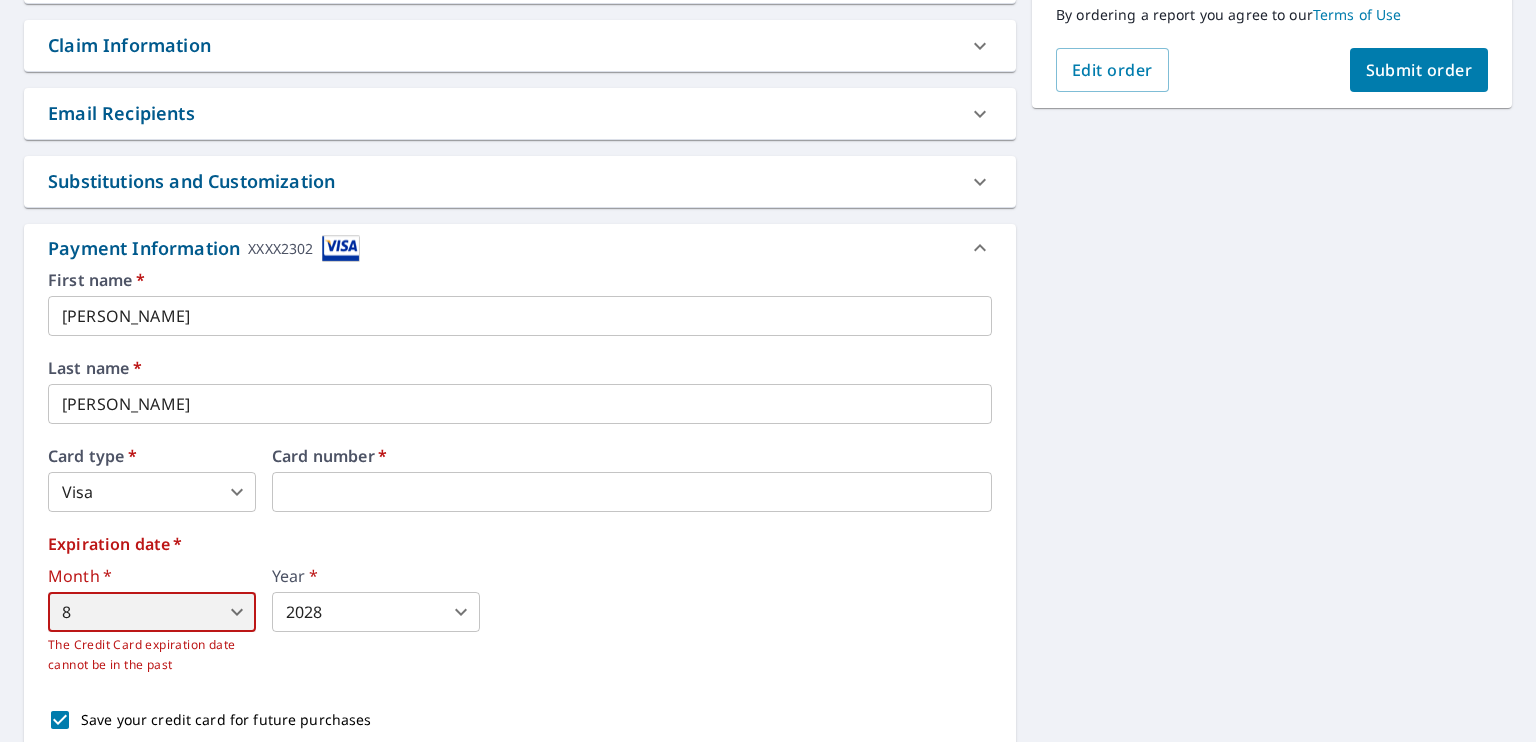 scroll, scrollTop: 533, scrollLeft: 0, axis: vertical 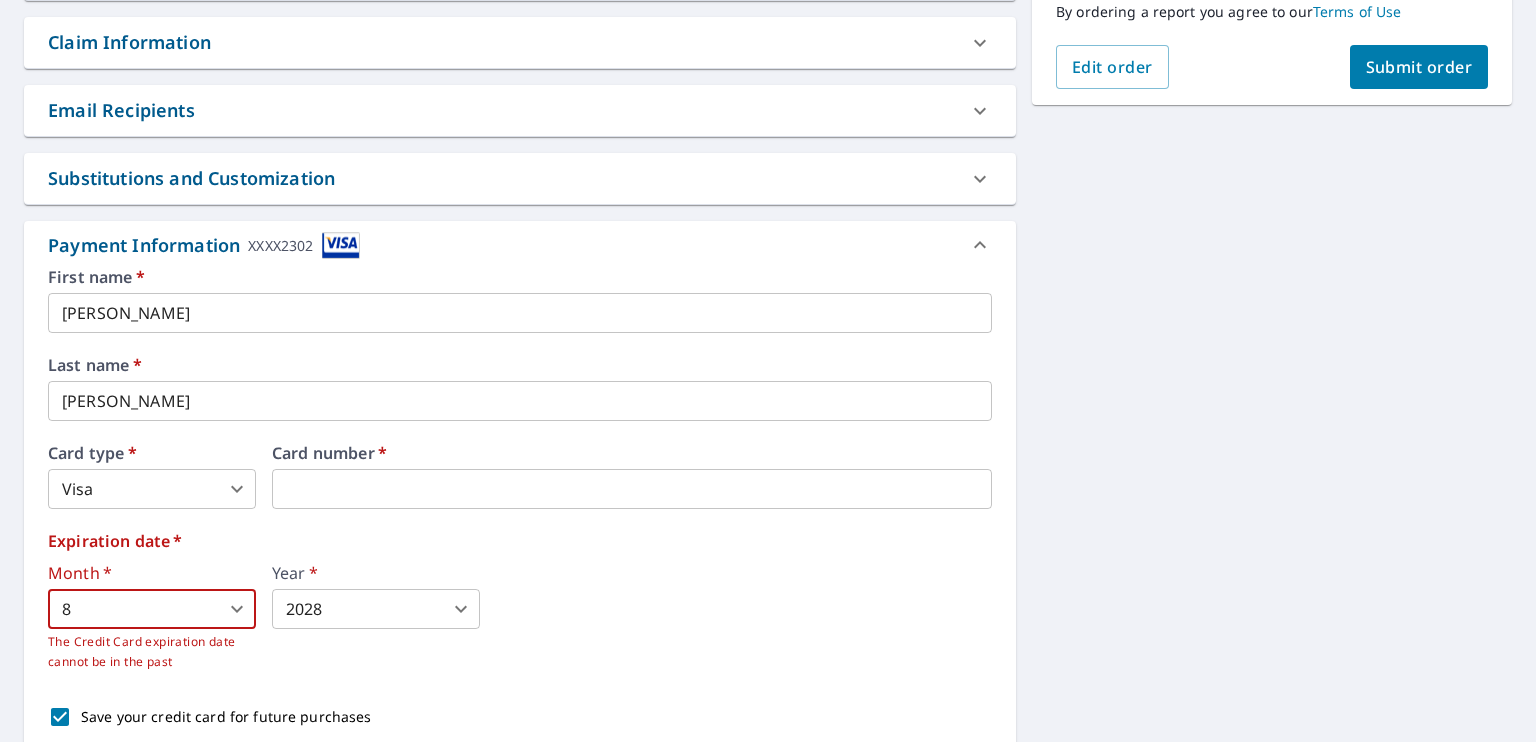 click on "Submit order" at bounding box center [1419, 67] 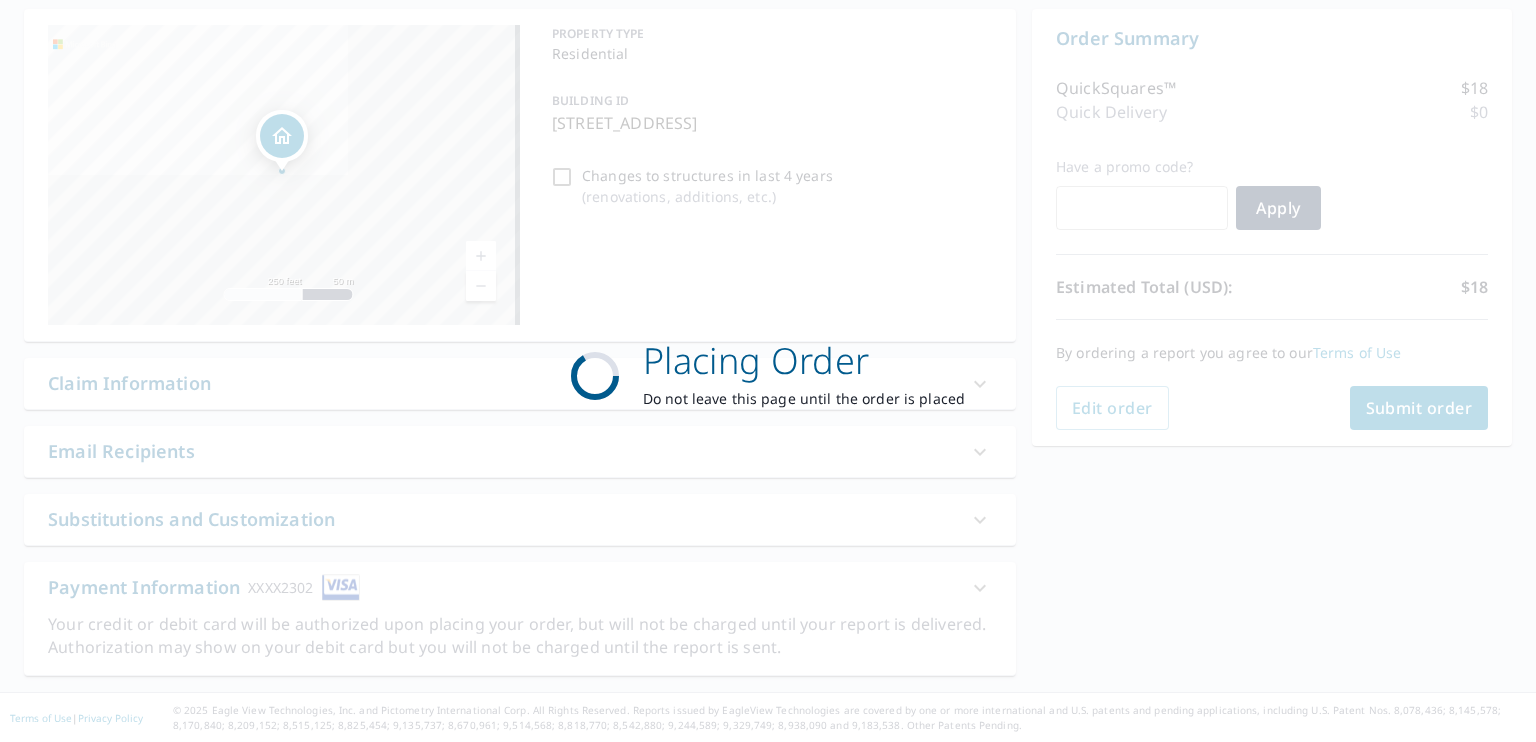 scroll, scrollTop: 191, scrollLeft: 0, axis: vertical 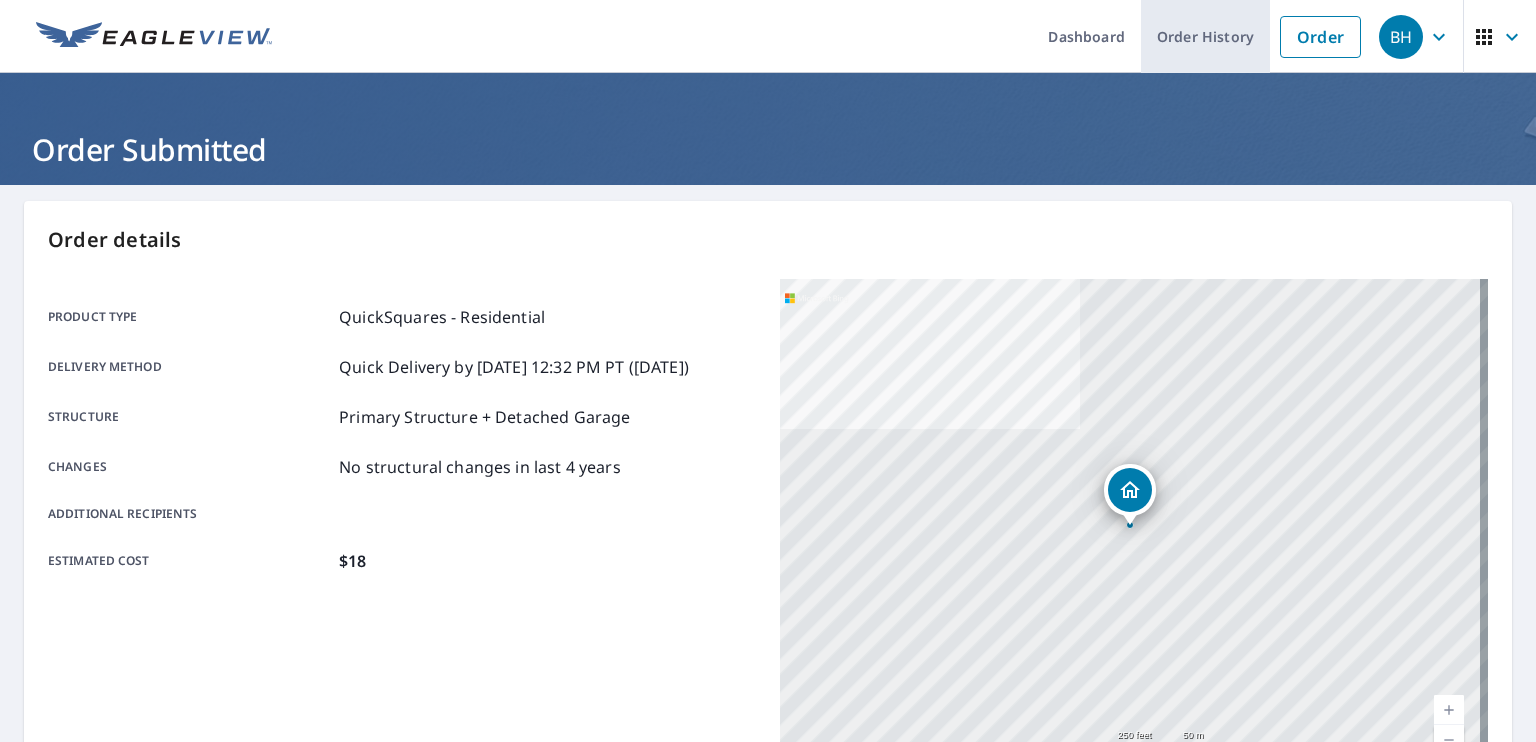 click on "Order History" at bounding box center [1205, 36] 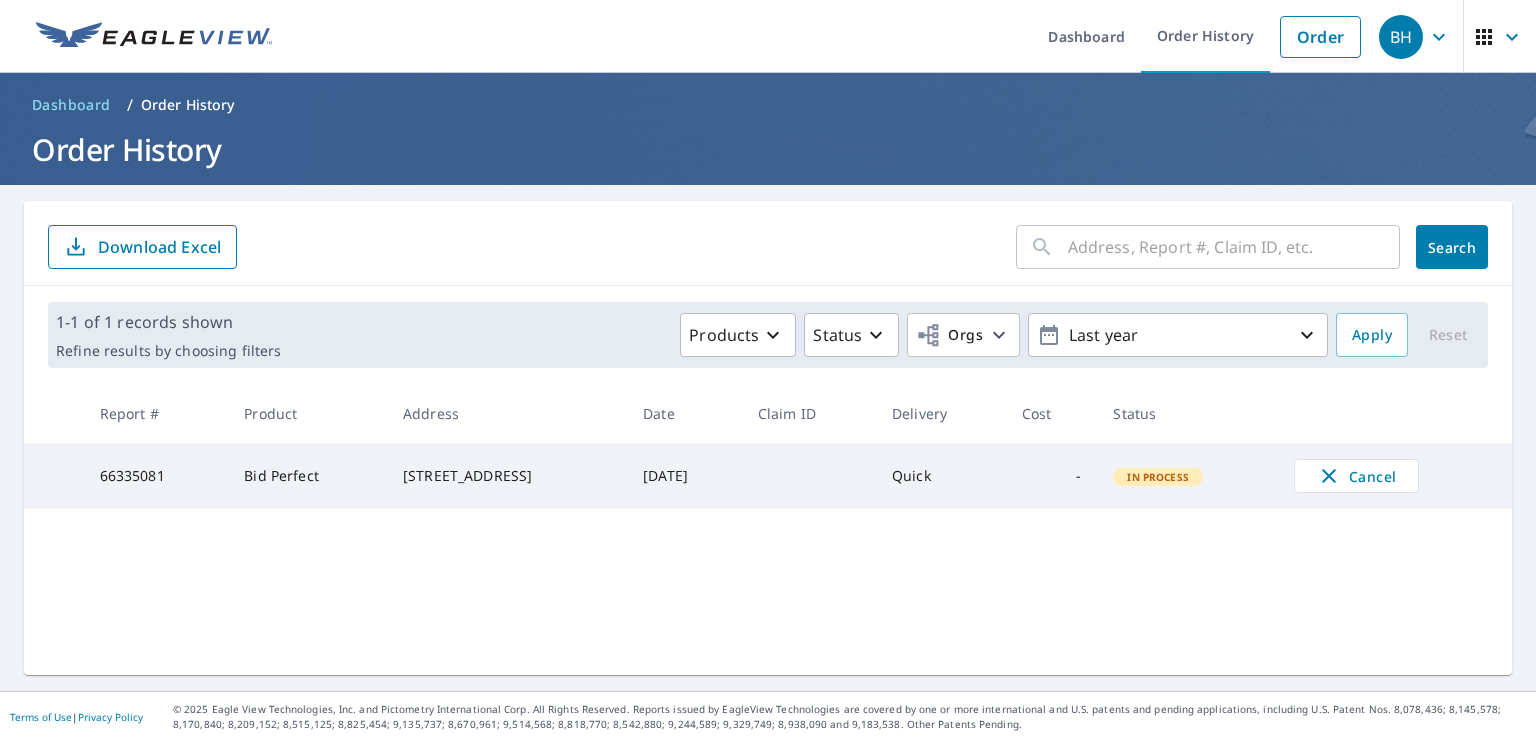 click on "In Process" at bounding box center (1158, 477) 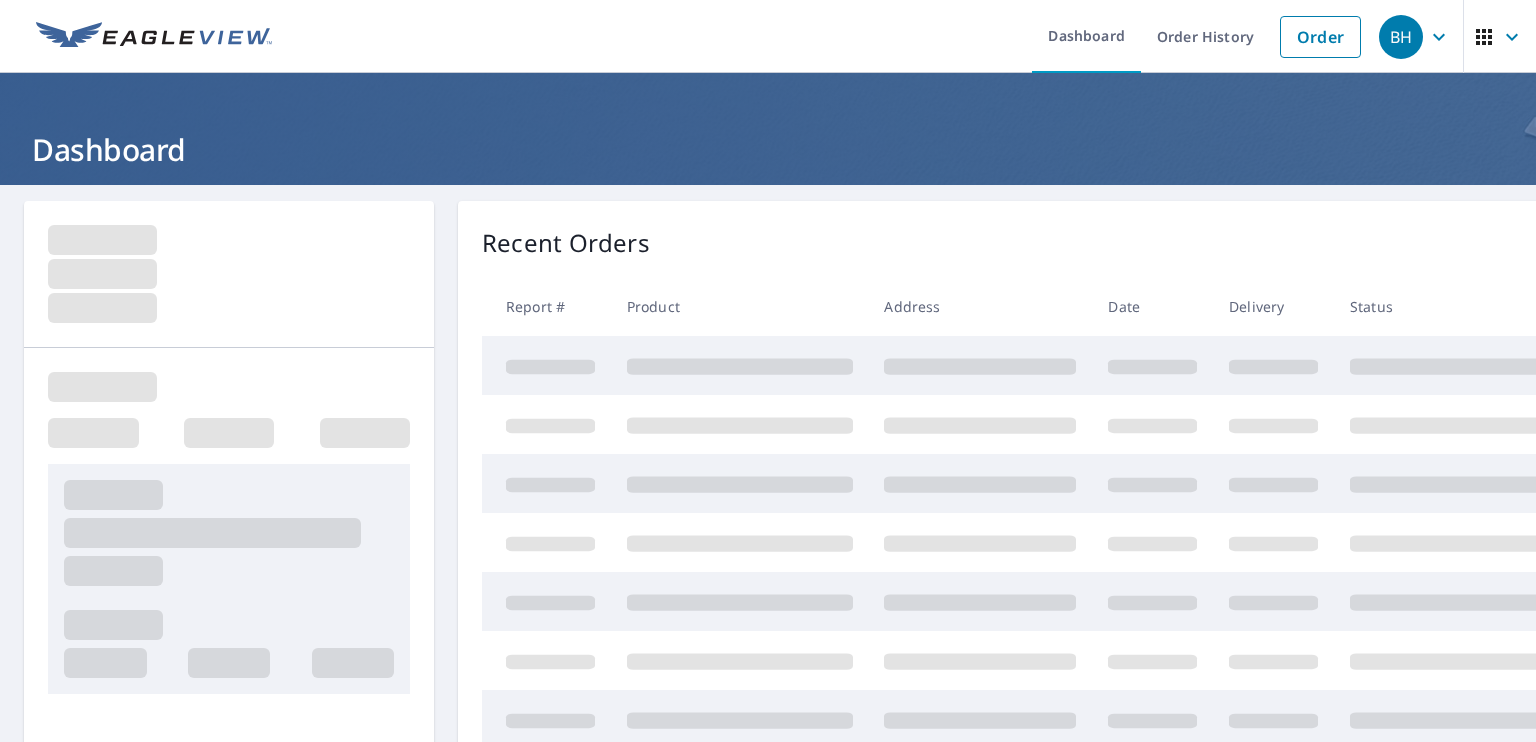 scroll, scrollTop: 0, scrollLeft: 0, axis: both 